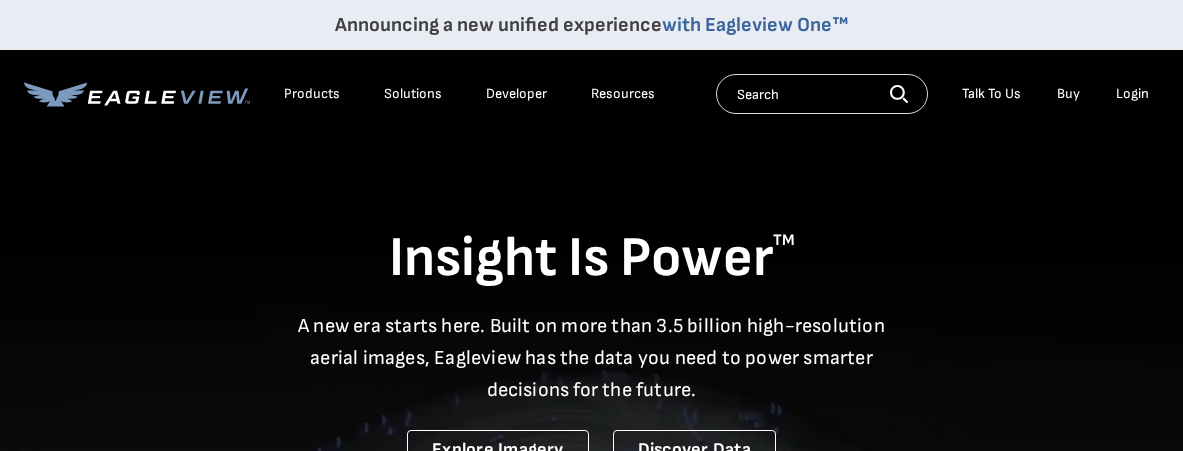 scroll, scrollTop: 0, scrollLeft: 0, axis: both 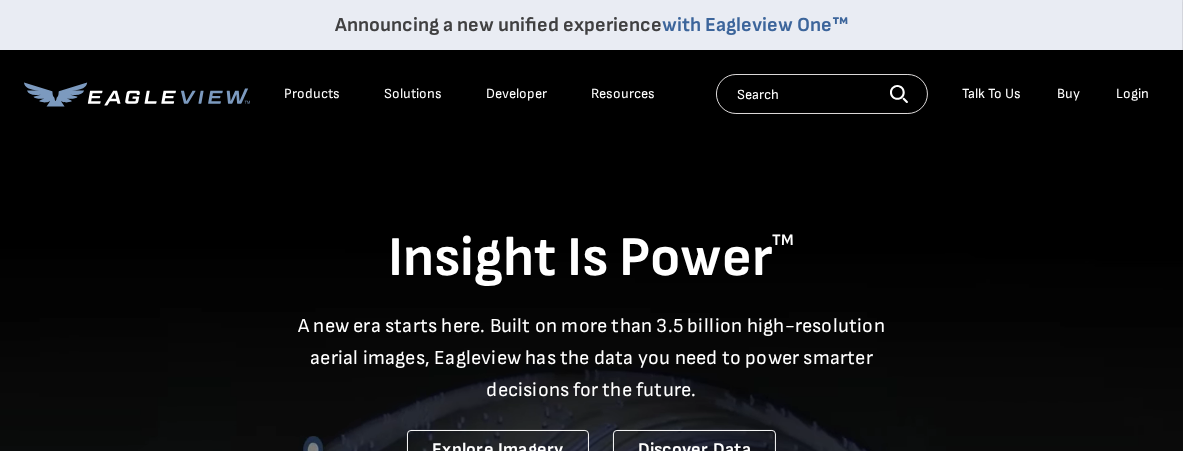 click on "Login" at bounding box center (1132, 94) 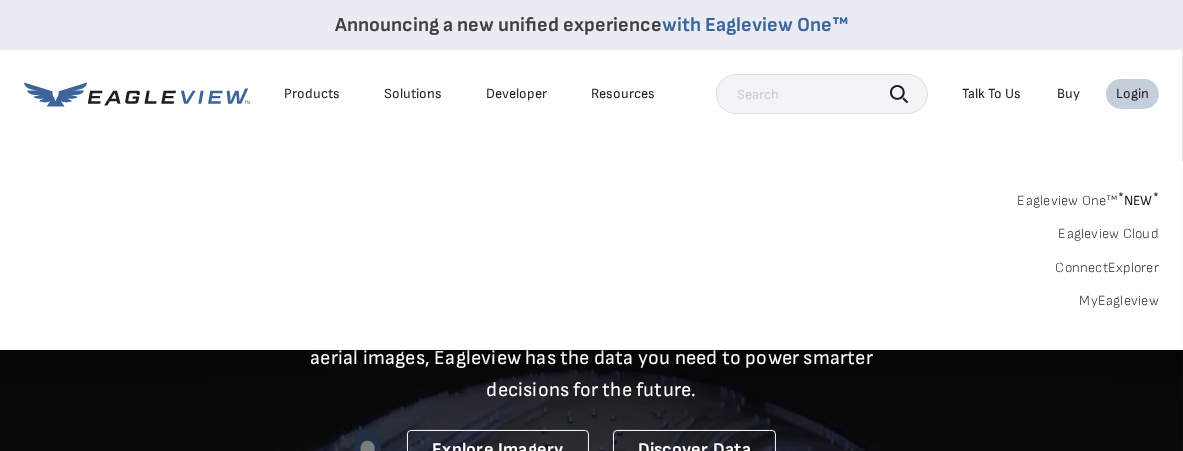 click on "Login" at bounding box center (1132, 94) 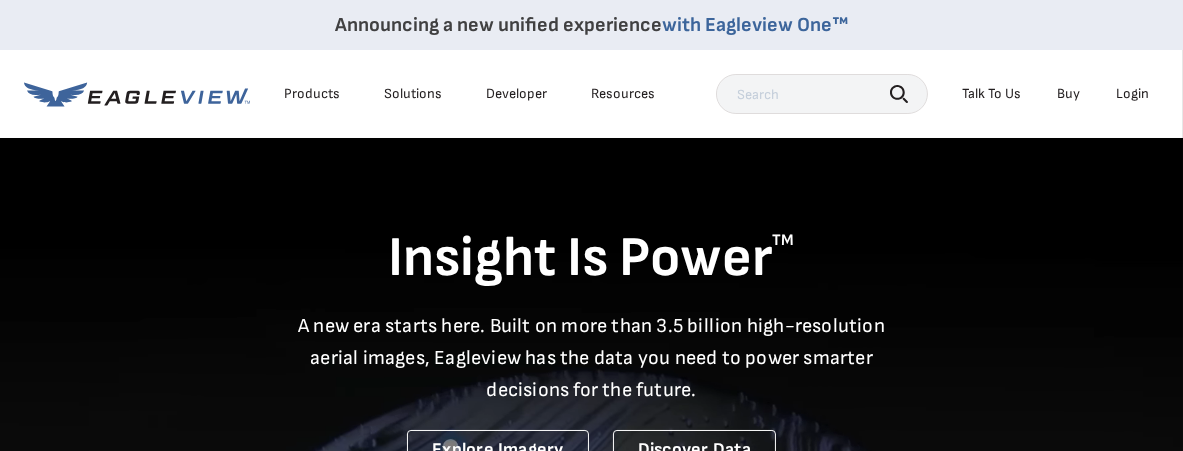 click on "Login" at bounding box center (1132, 94) 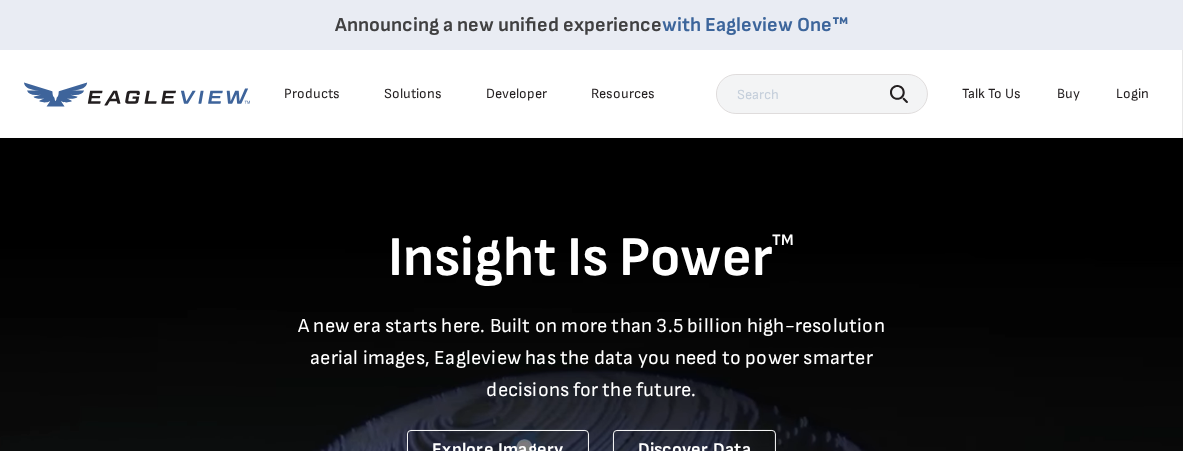 click on "Login" at bounding box center [1132, 94] 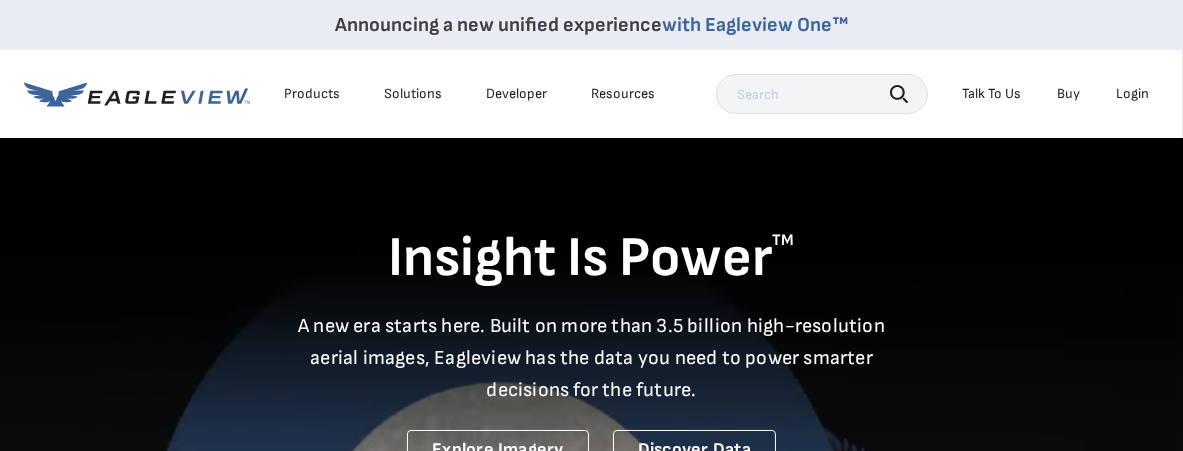 click on "Login" at bounding box center (1132, 94) 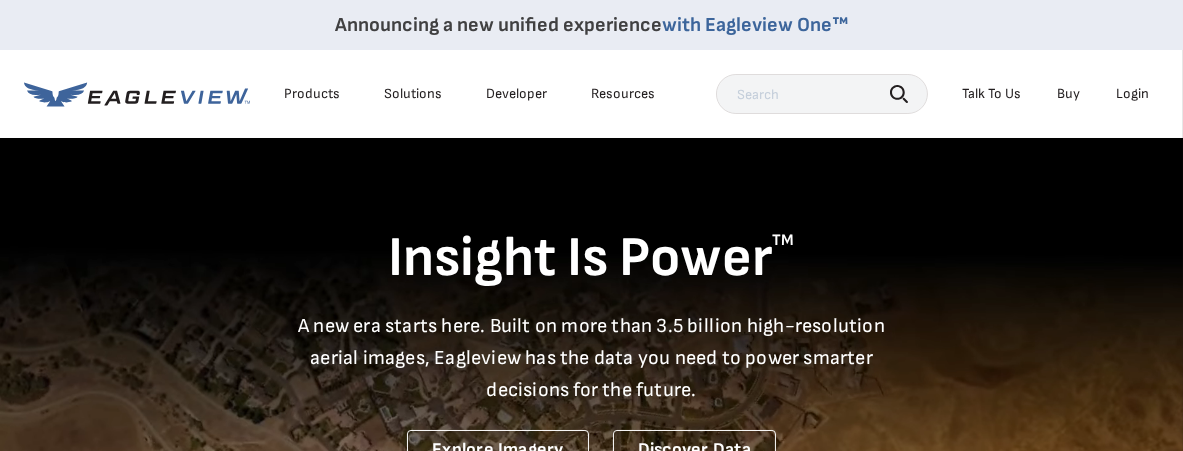 click on "Login" at bounding box center (1132, 94) 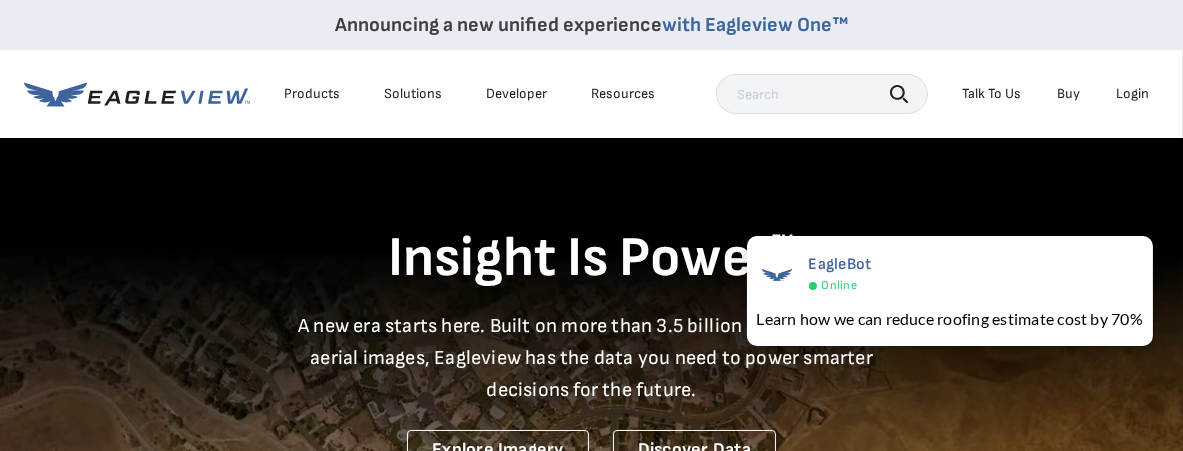 click on "Login" at bounding box center [1132, 94] 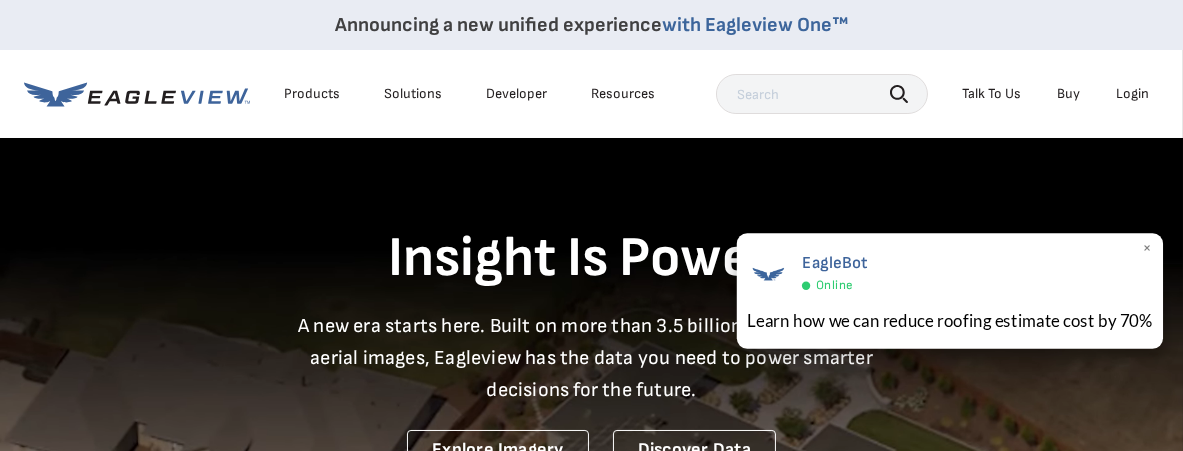 click on "×" at bounding box center [1147, 249] 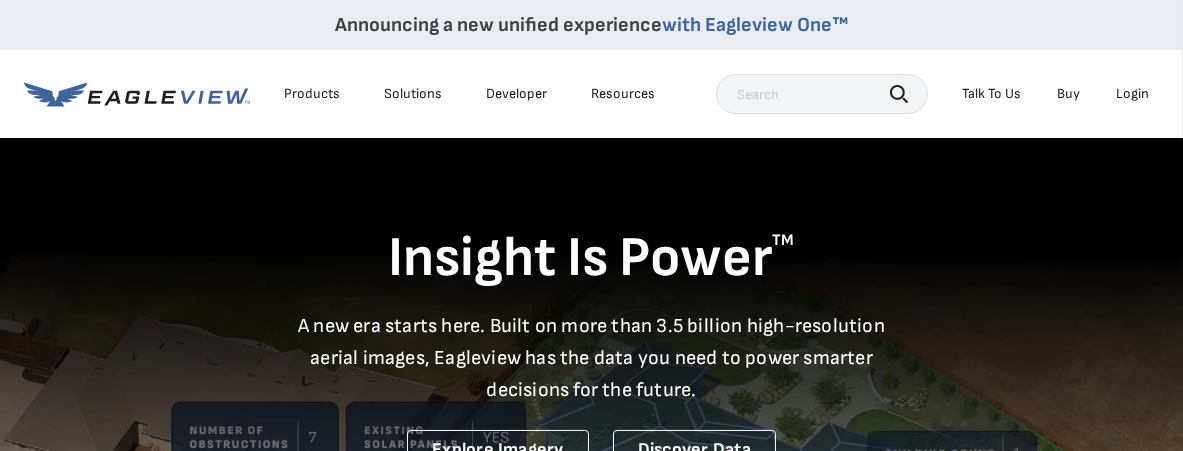 click on "Login" at bounding box center (1132, 94) 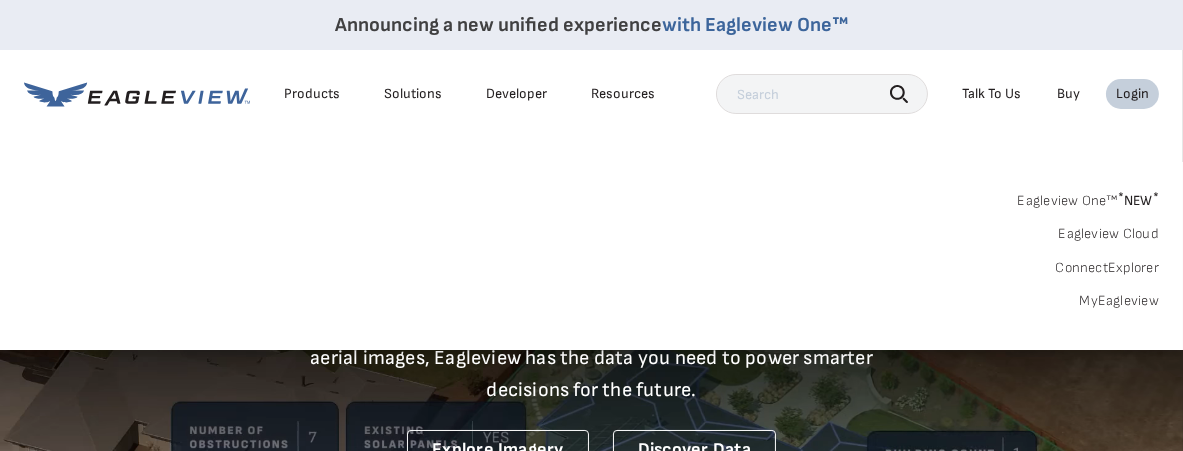 click on "MyEagleview" at bounding box center (1119, 301) 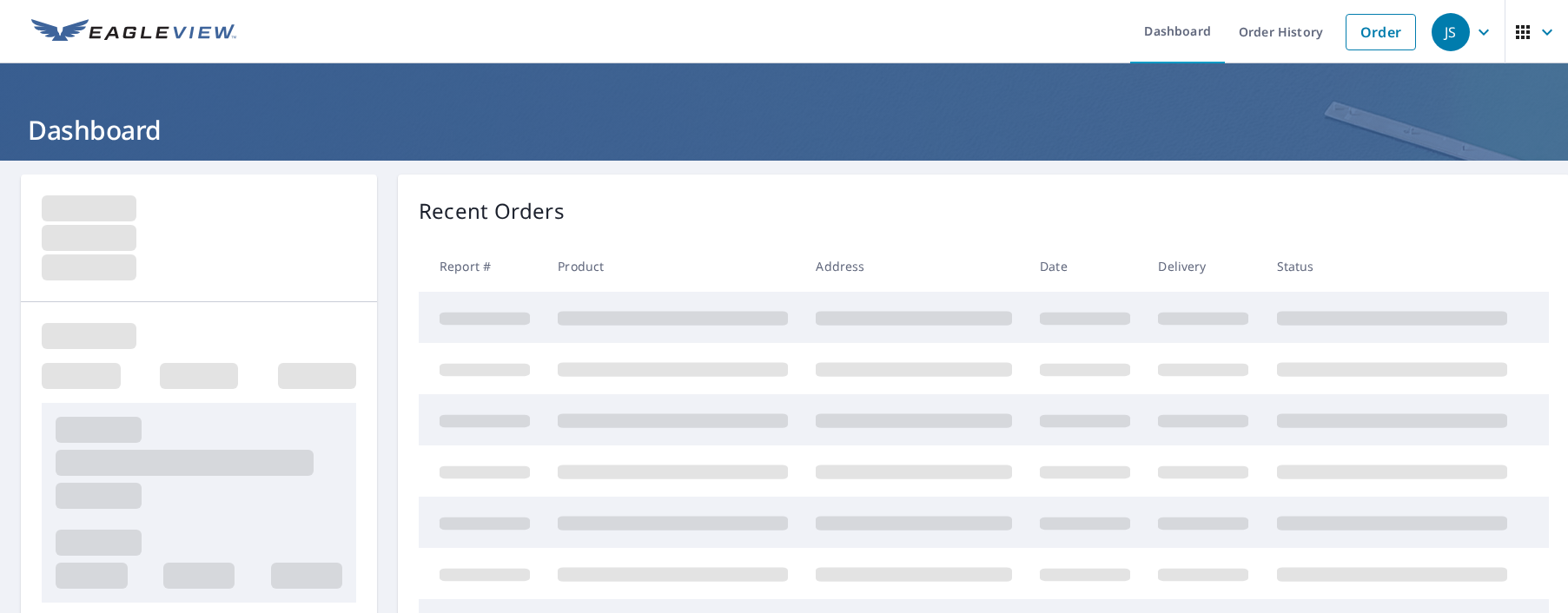 scroll, scrollTop: 0, scrollLeft: 0, axis: both 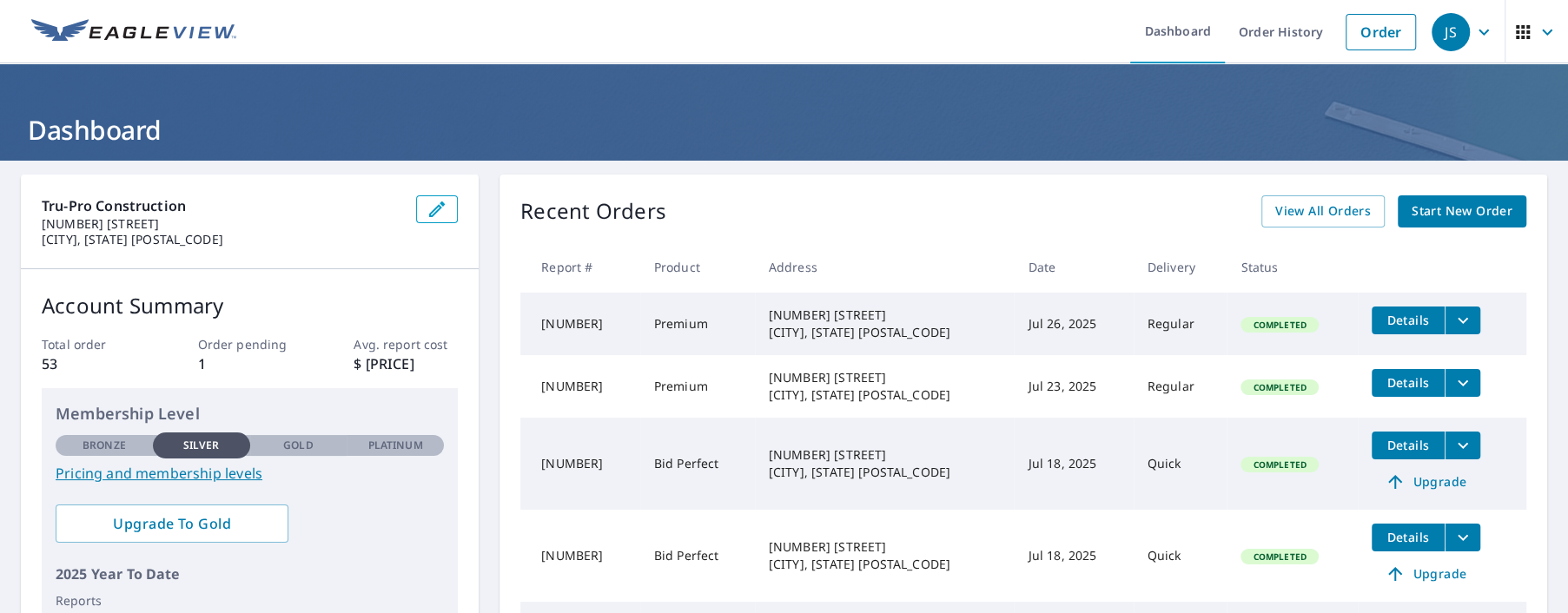 click on "Start New Order" at bounding box center [1462, 211] 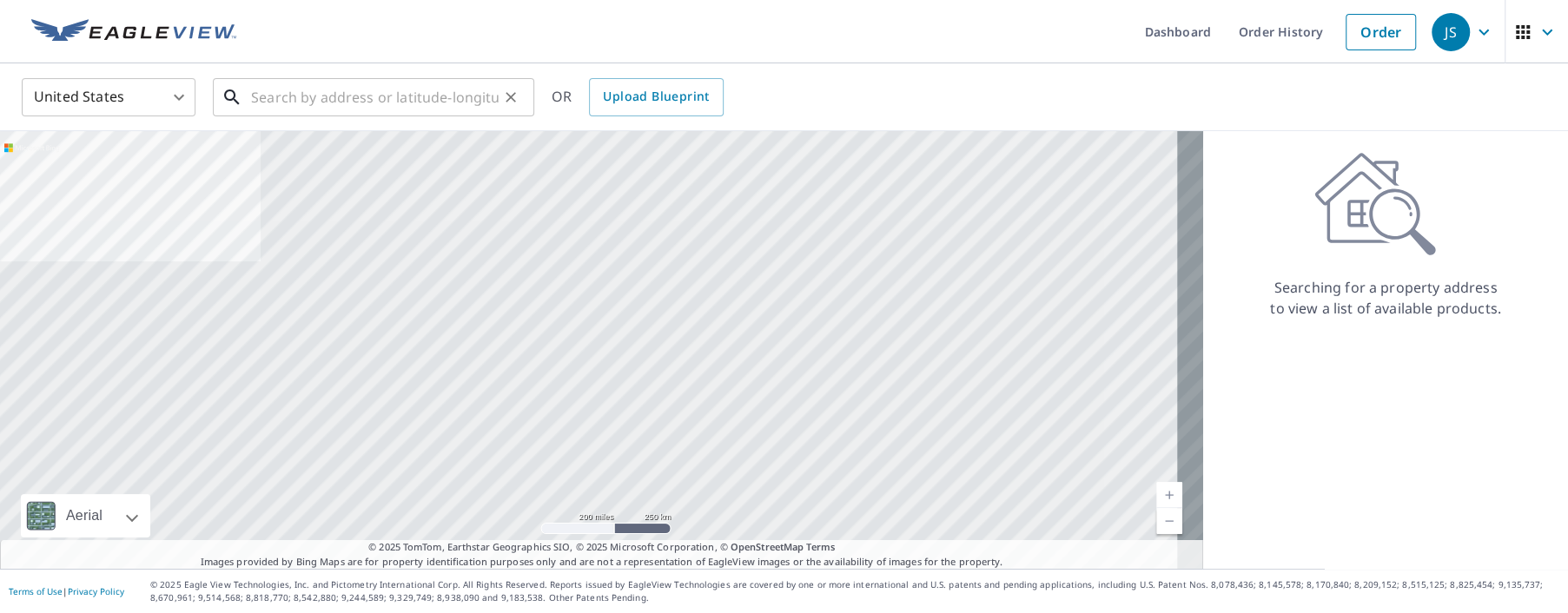 click at bounding box center (374, 97) 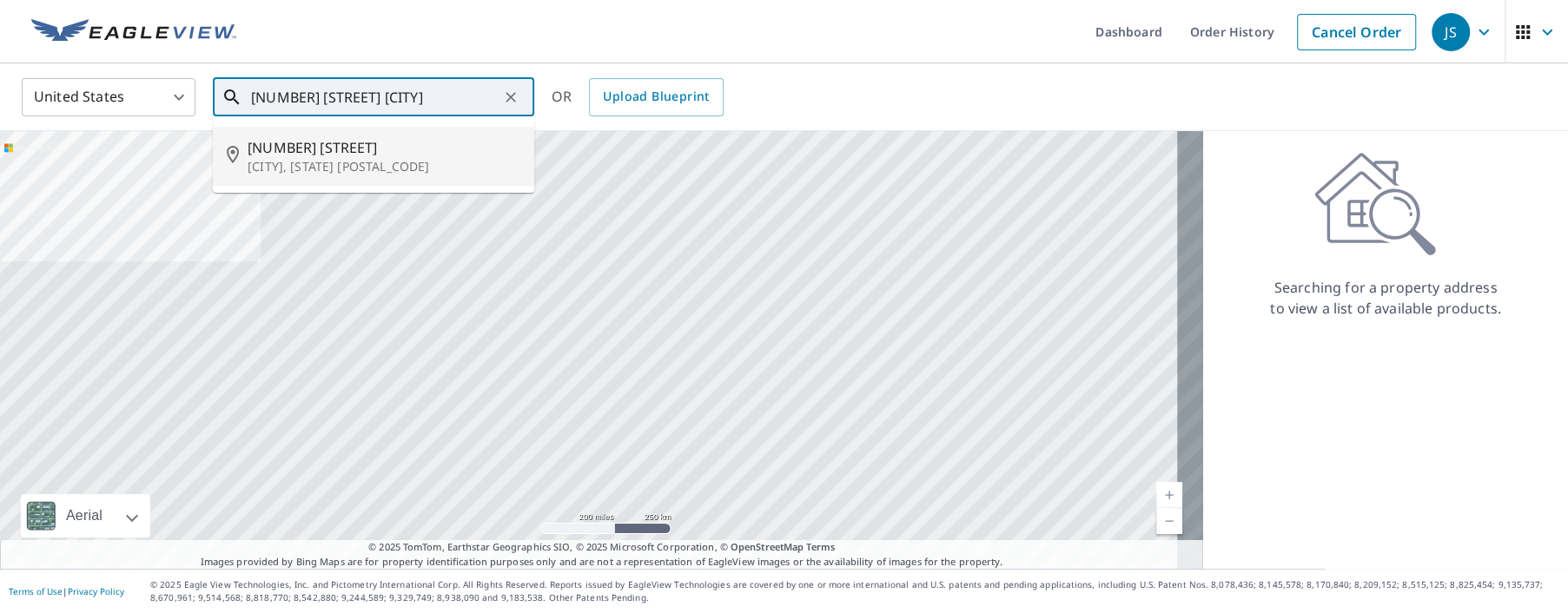 click on "[NUMBER] [STREET]" at bounding box center (384, 148) 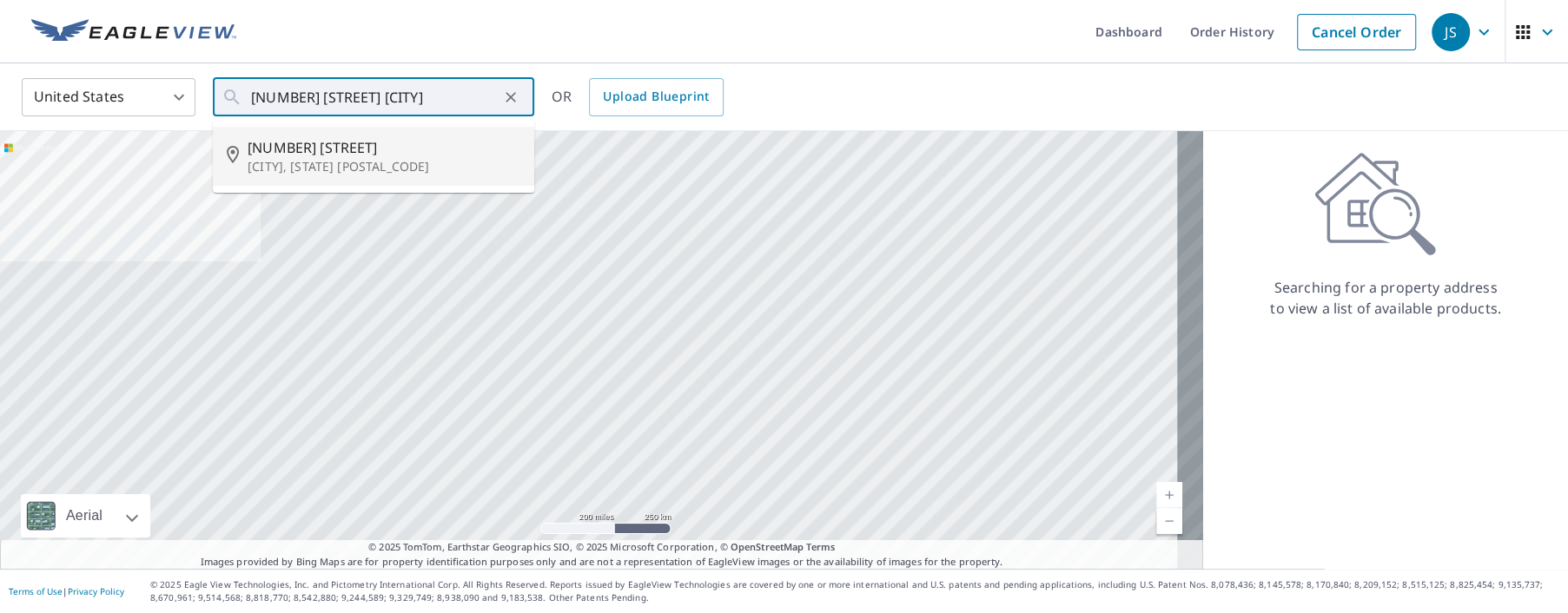 type on "[NUMBER] [STREET] [CITY], [STATE] [POSTAL_CODE]" 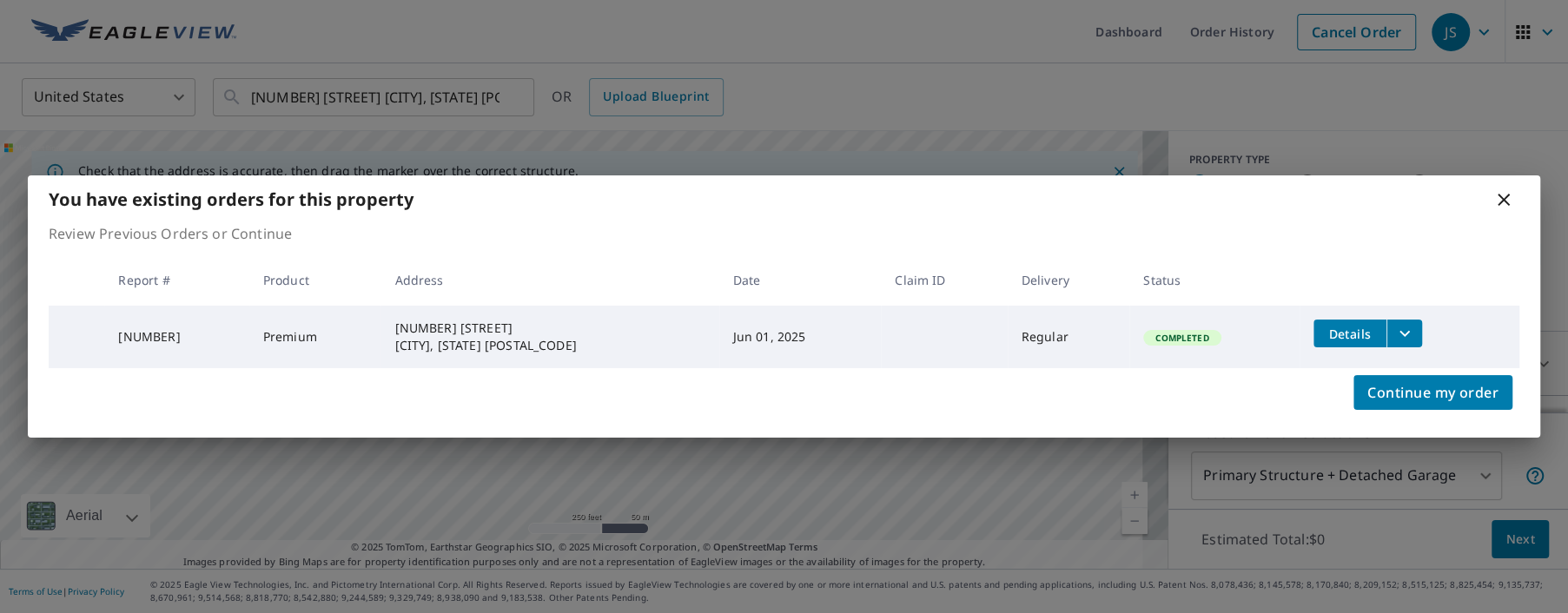 click 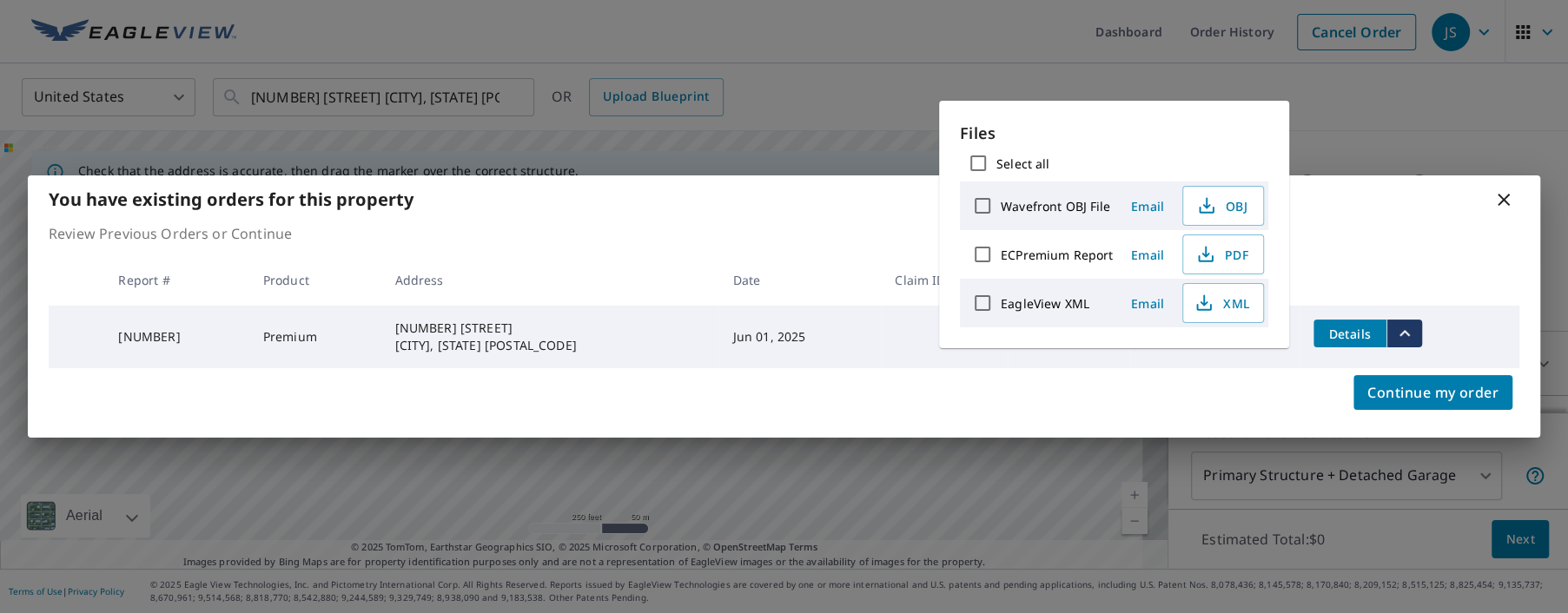 click on "Review Previous Orders or Continue" at bounding box center [784, 234] 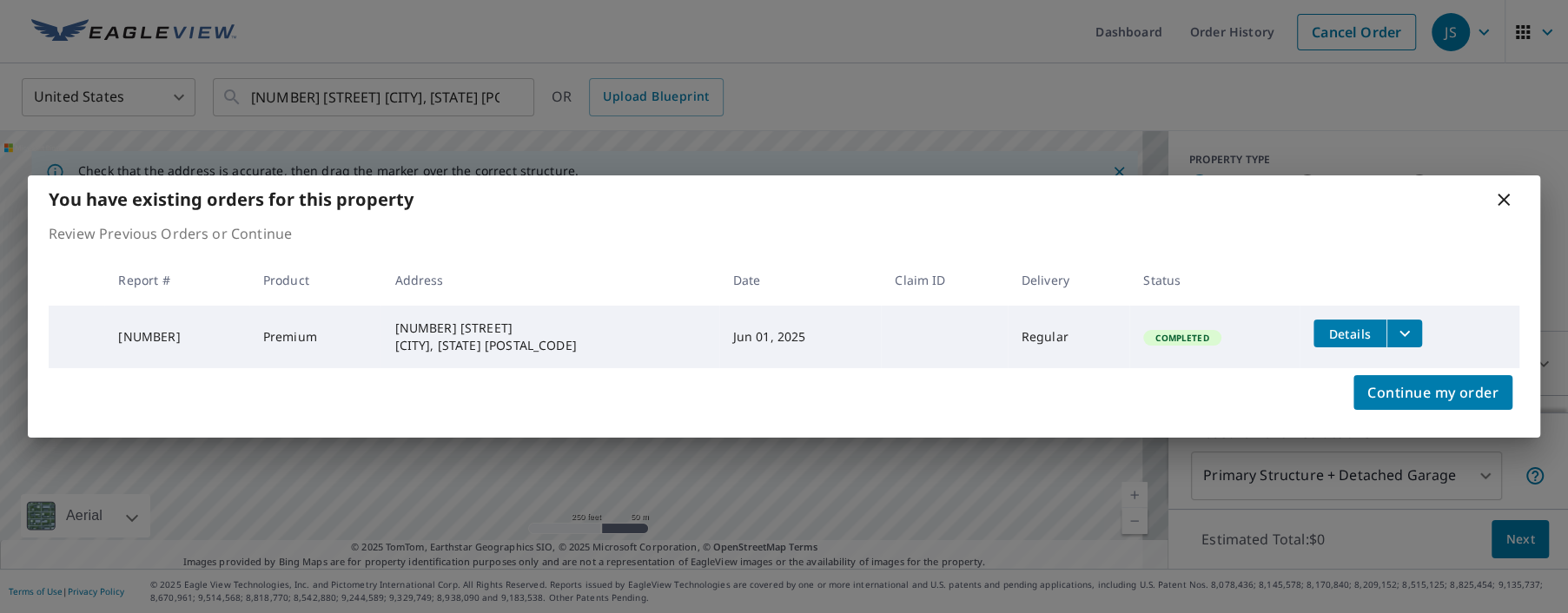 click 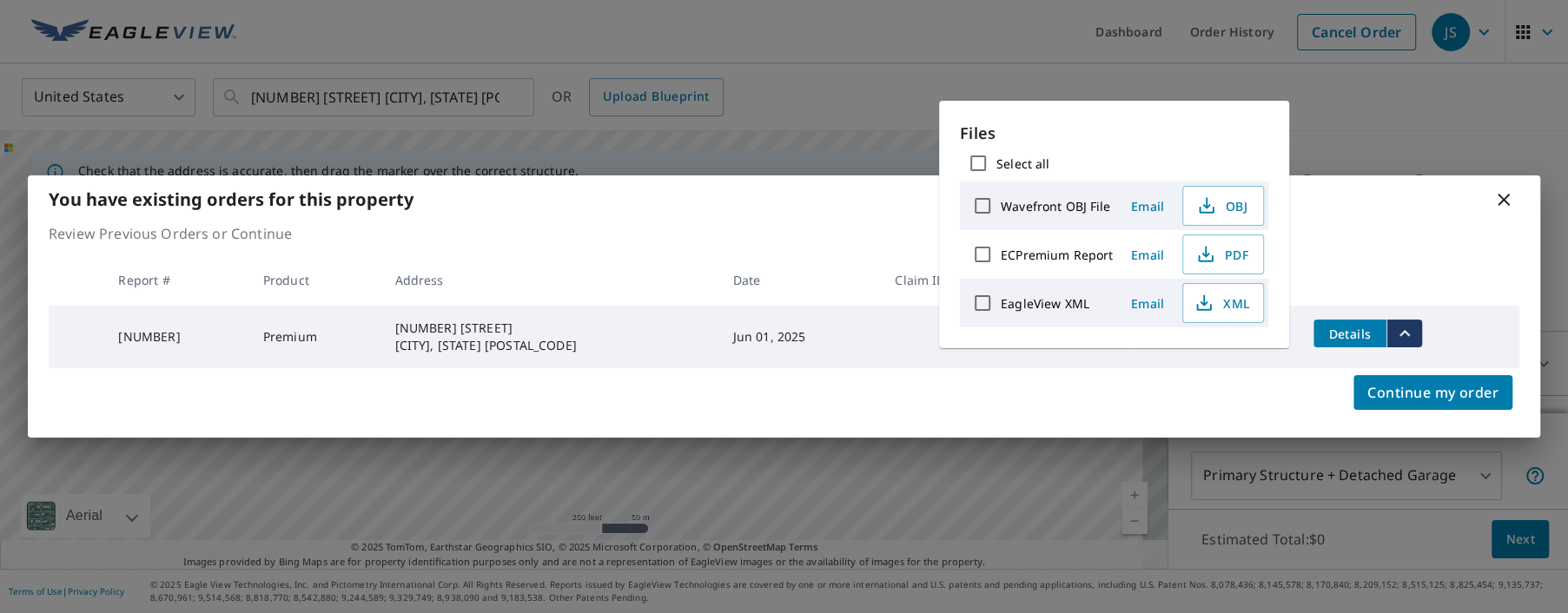 click 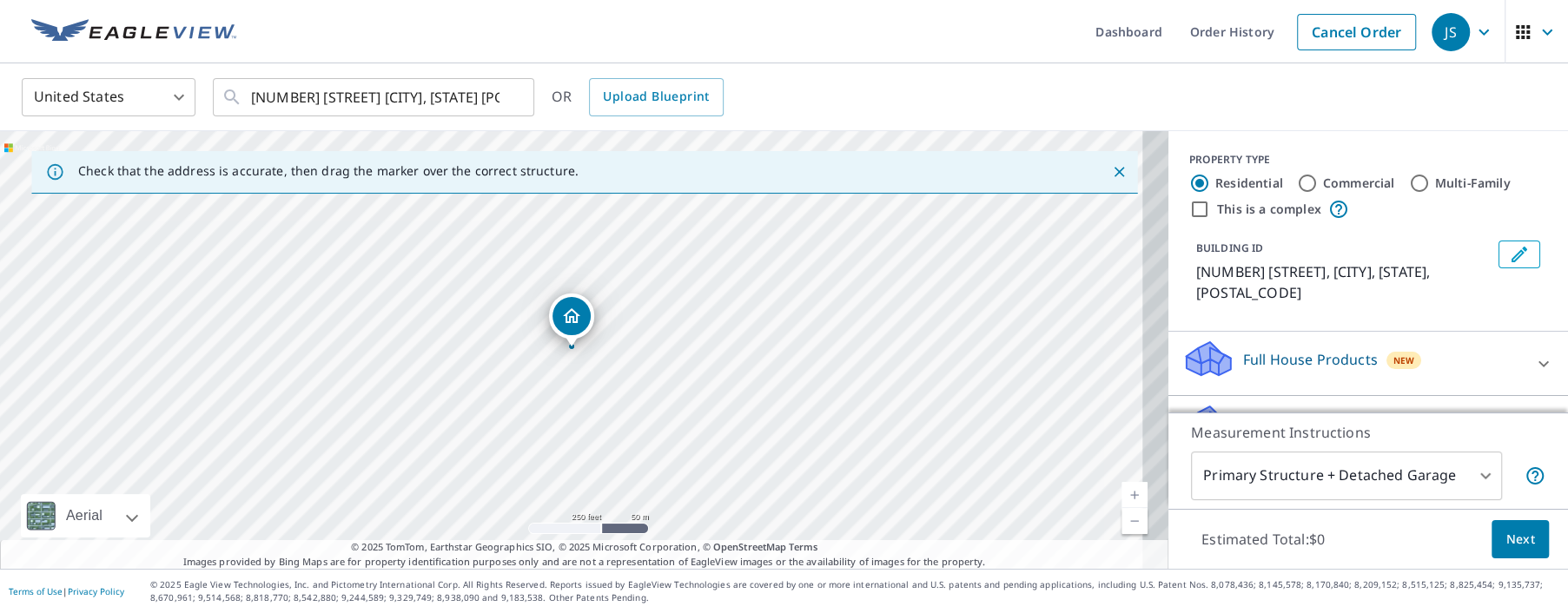 click at bounding box center (1135, 495) 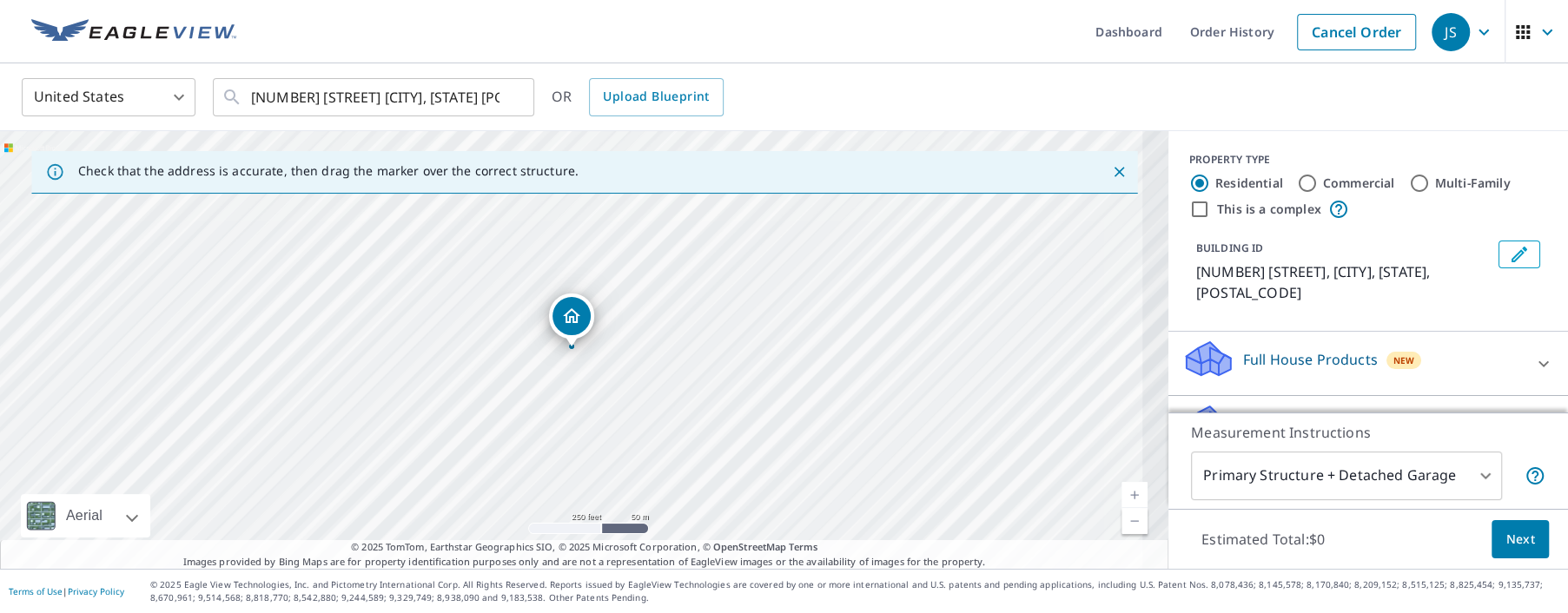 click at bounding box center [1135, 495] 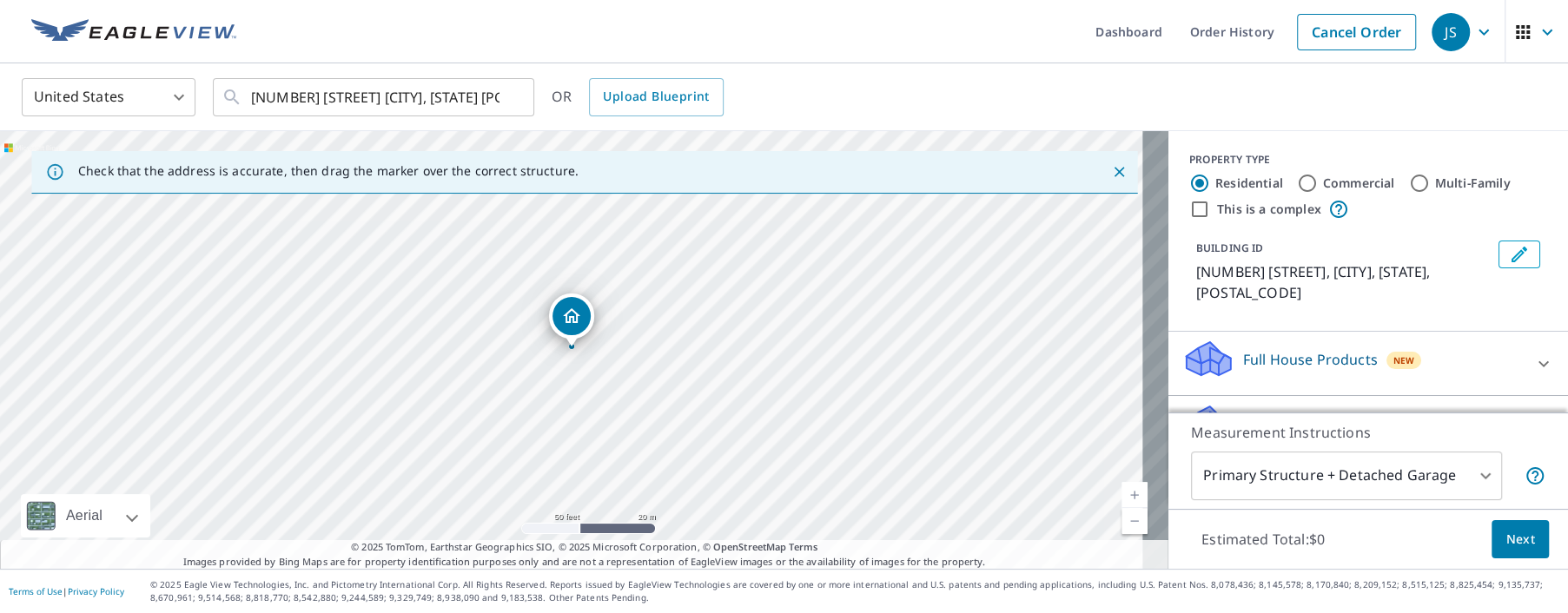 click at bounding box center (1135, 495) 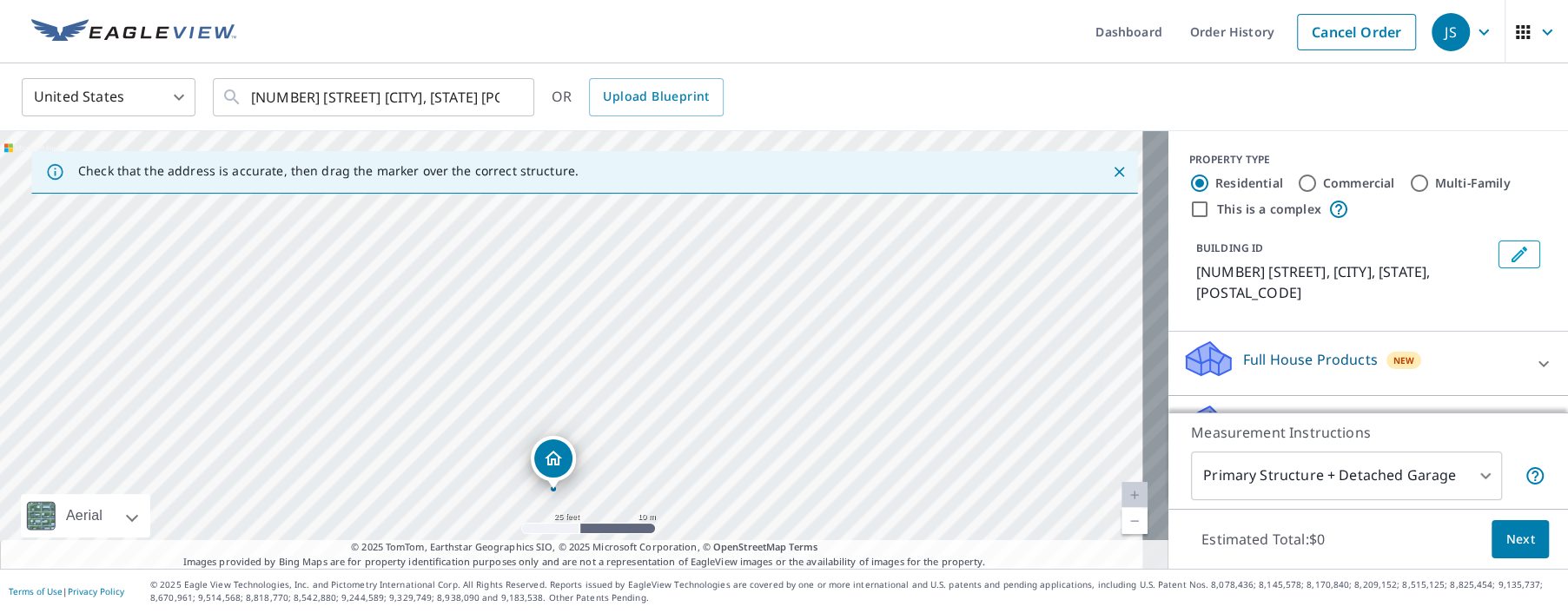 drag, startPoint x: 1029, startPoint y: 394, endPoint x: 1003, endPoint y: 562, distance: 170 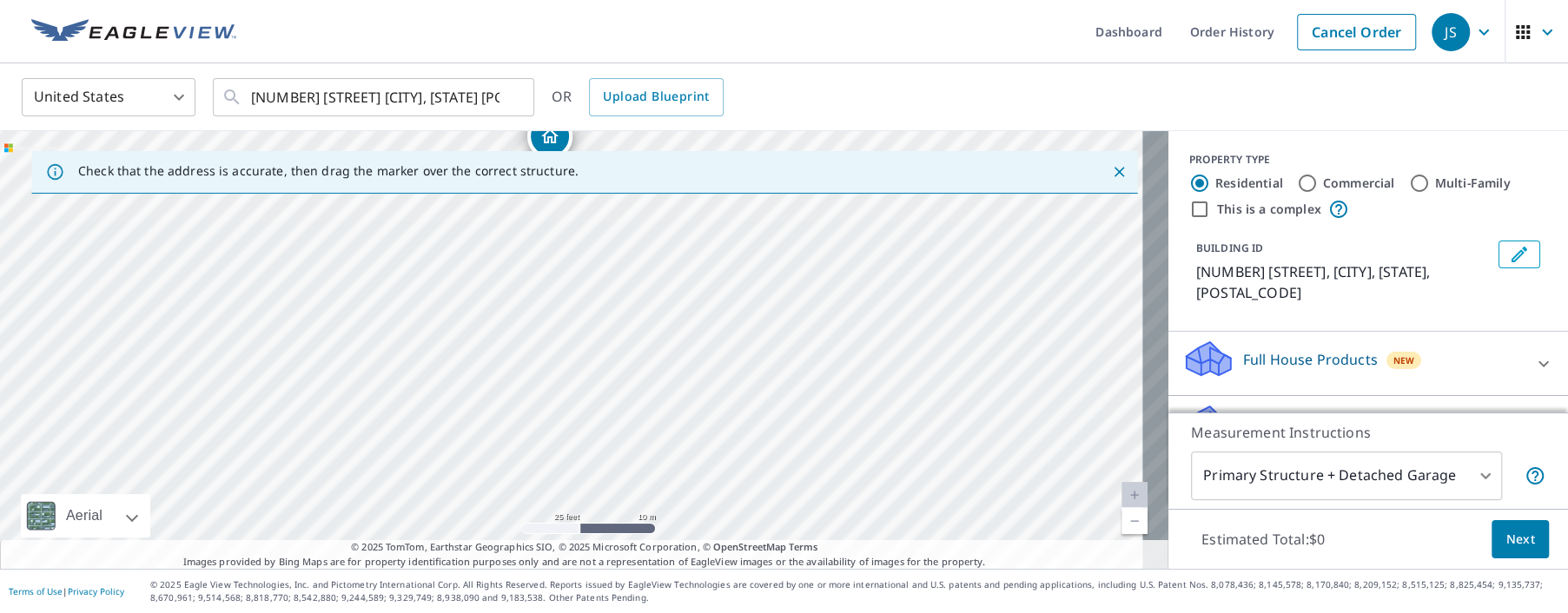 drag, startPoint x: 1022, startPoint y: 395, endPoint x: 1005, endPoint y: 216, distance: 179.8055 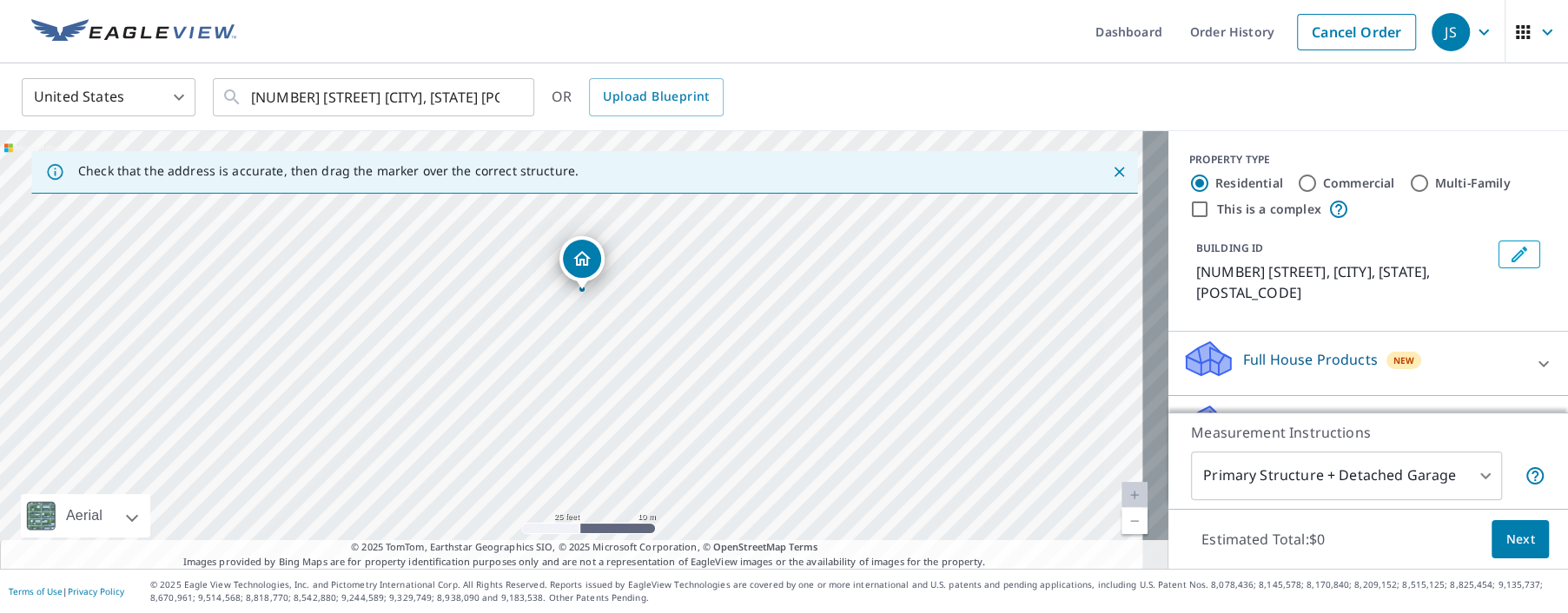 drag, startPoint x: 815, startPoint y: 397, endPoint x: 848, endPoint y: 517, distance: 124.45481 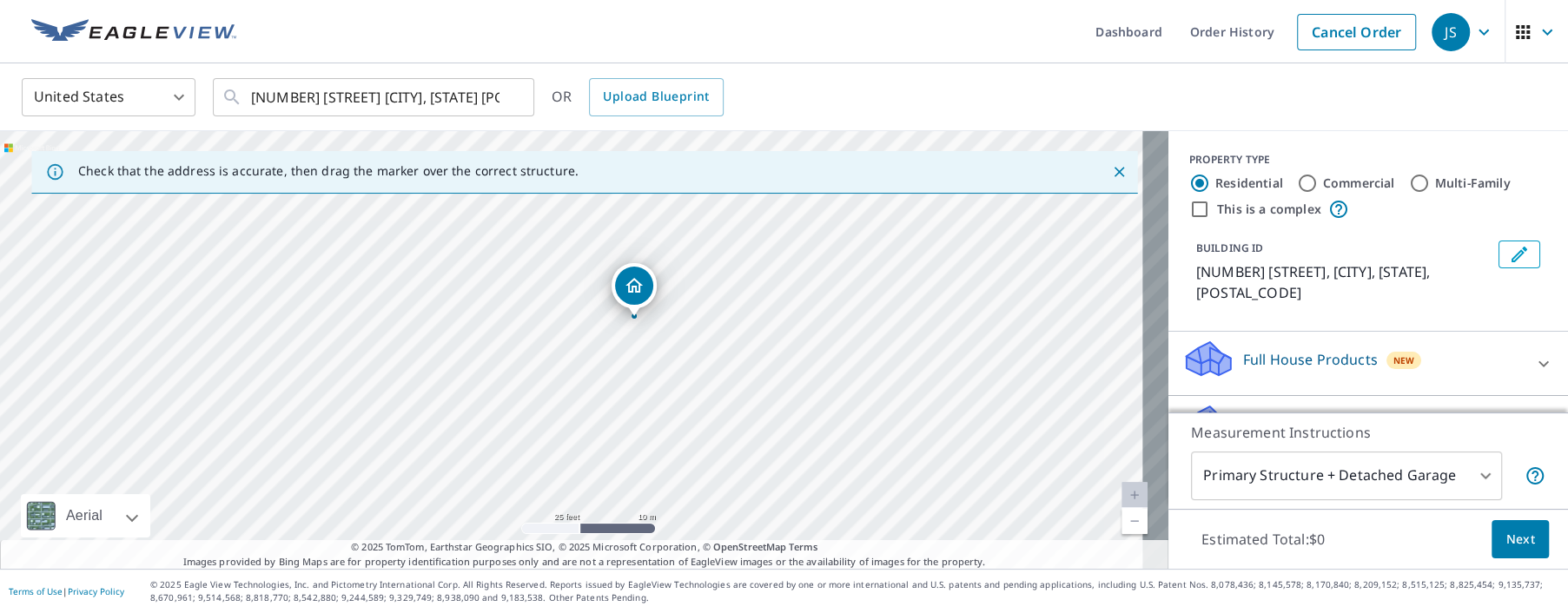 drag, startPoint x: 593, startPoint y: 245, endPoint x: 646, endPoint y: 271, distance: 59.033889 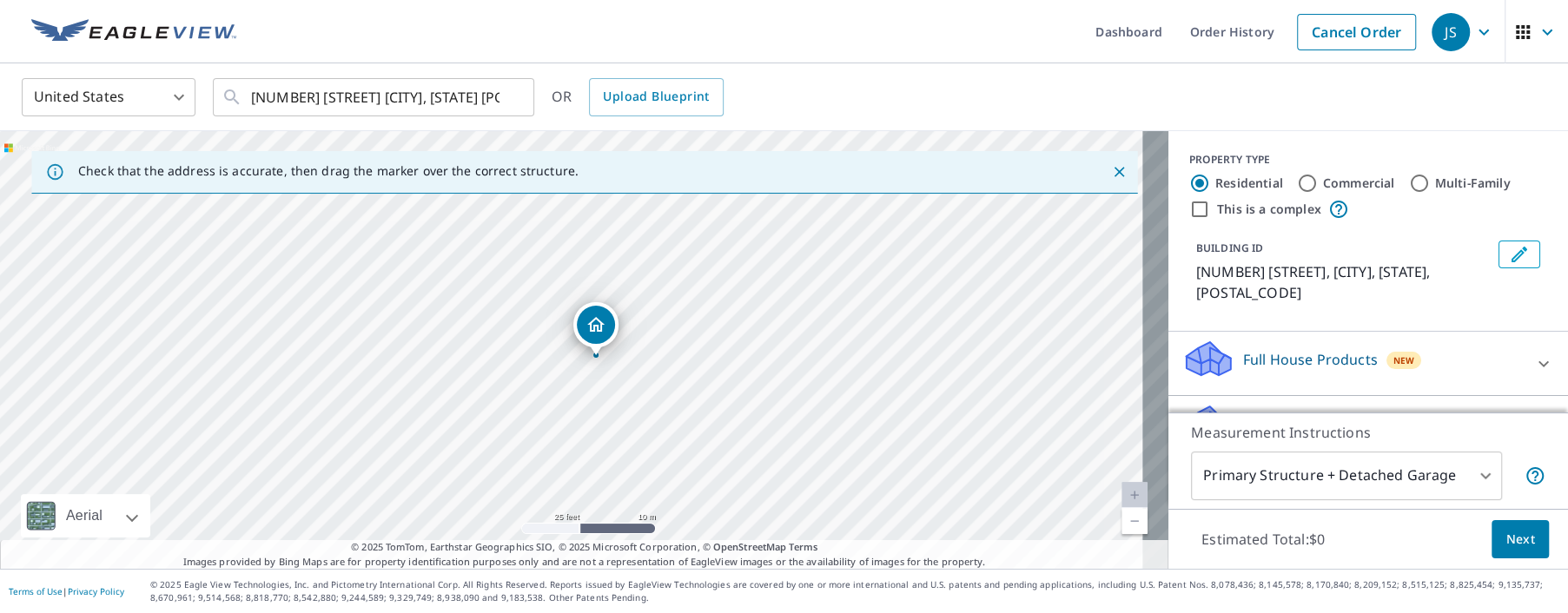 drag, startPoint x: 646, startPoint y: 271, endPoint x: 671, endPoint y: 280, distance: 26.570661 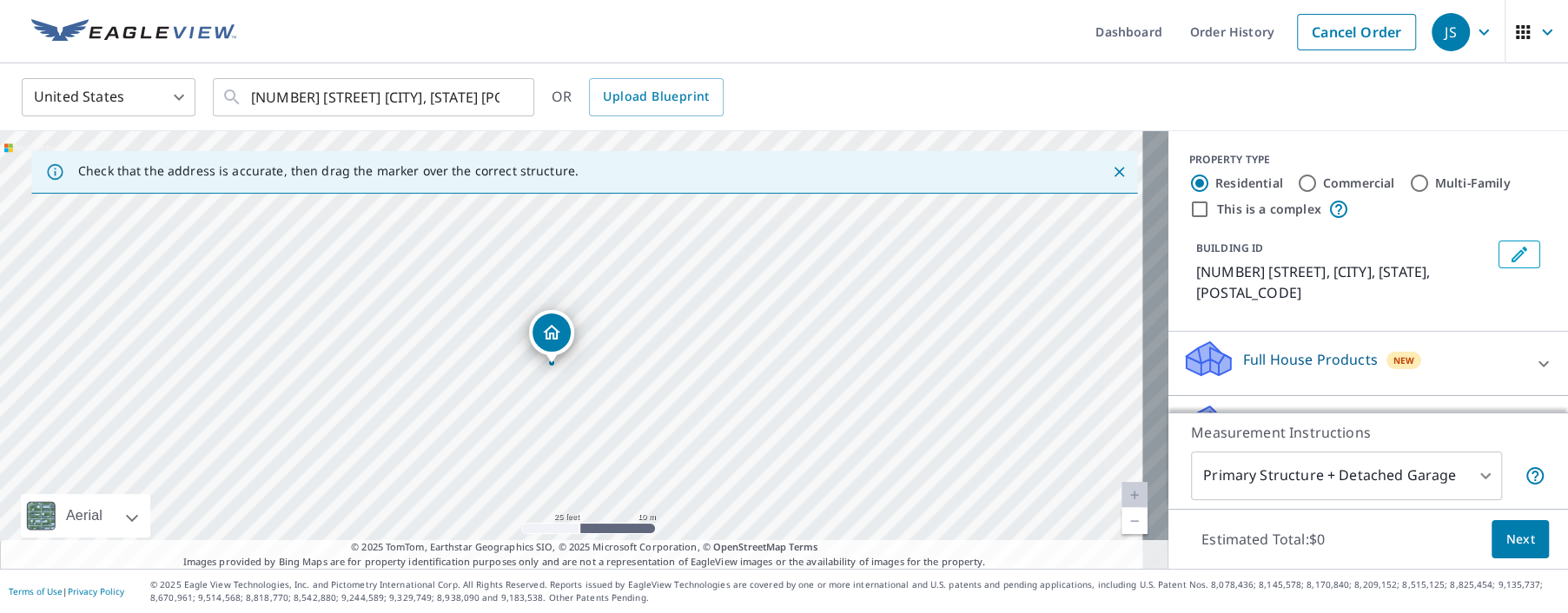 drag, startPoint x: 582, startPoint y: 313, endPoint x: 539, endPoint y: 321, distance: 43.737855 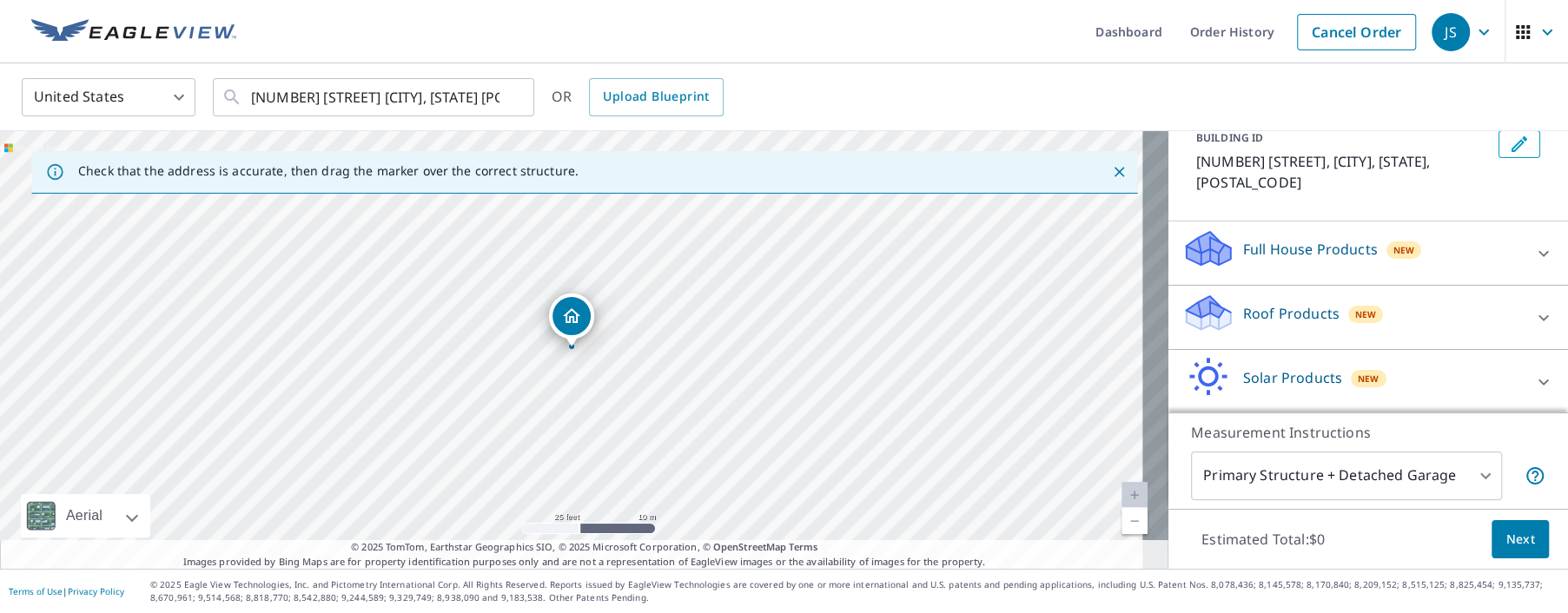 scroll, scrollTop: 115, scrollLeft: 0, axis: vertical 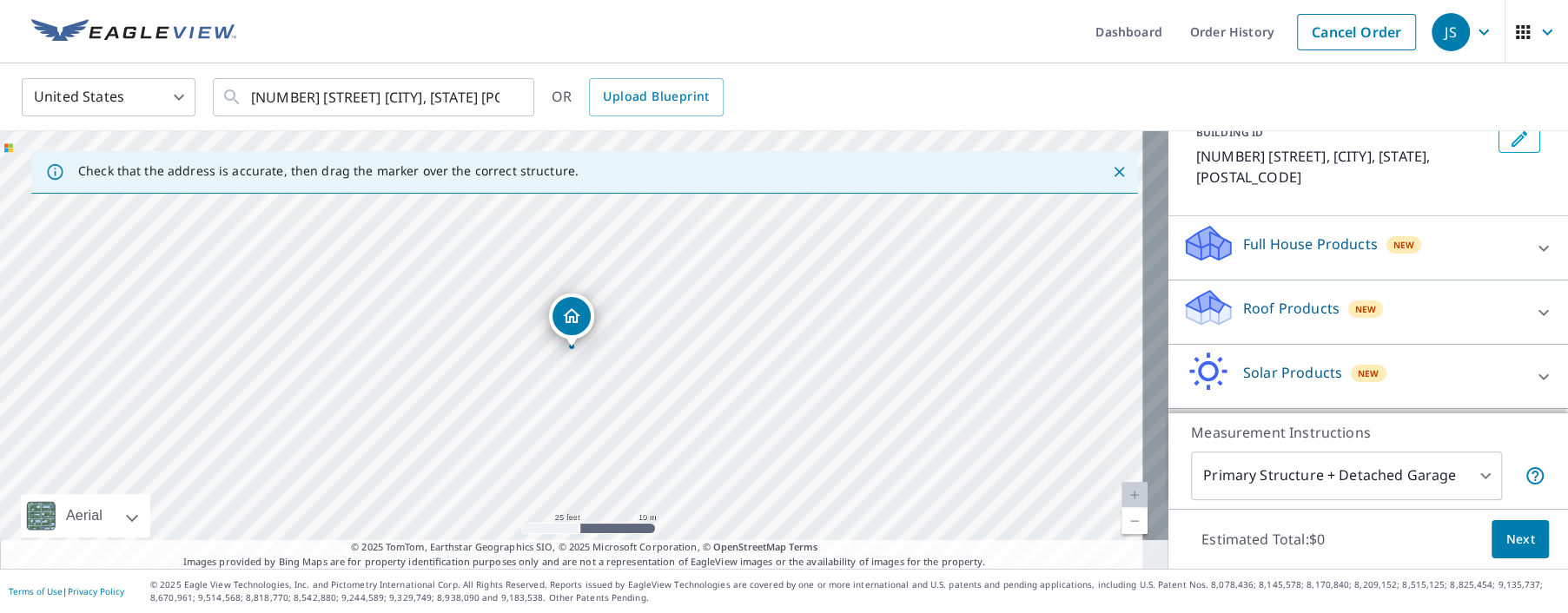 click on "Roof Products New" at bounding box center (1353, 312) 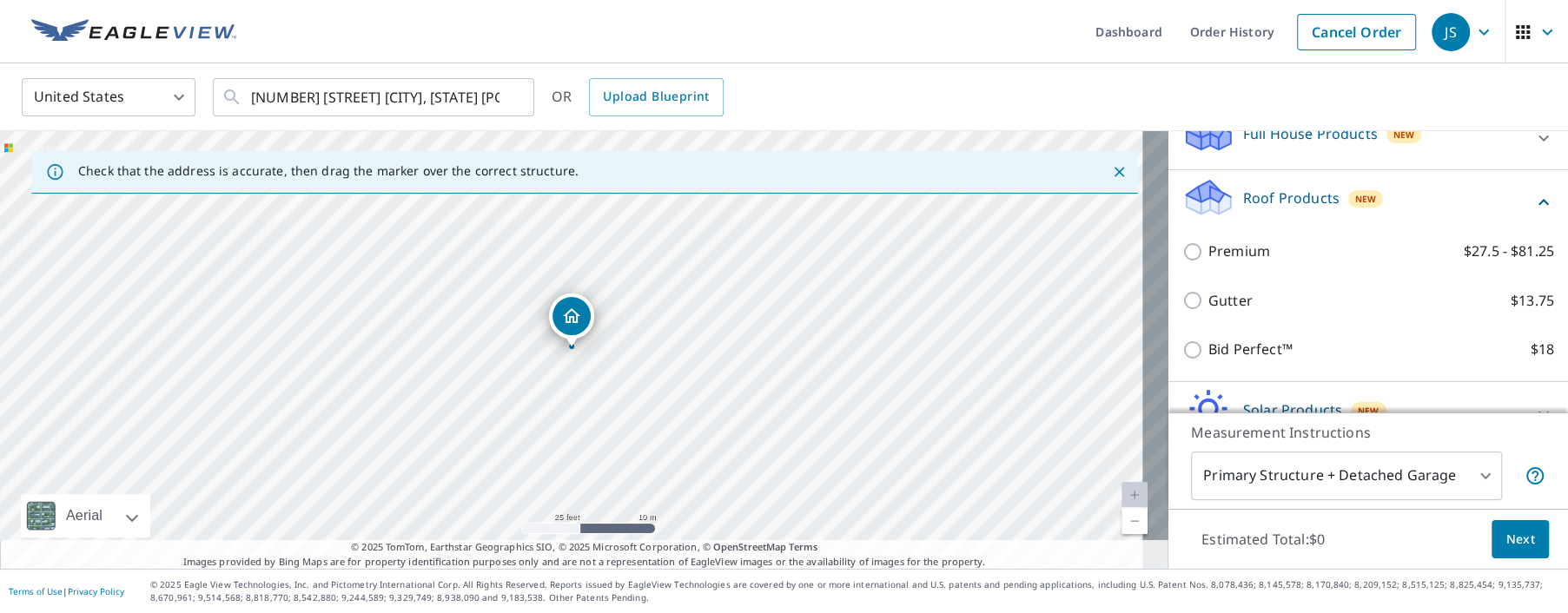 scroll, scrollTop: 227, scrollLeft: 0, axis: vertical 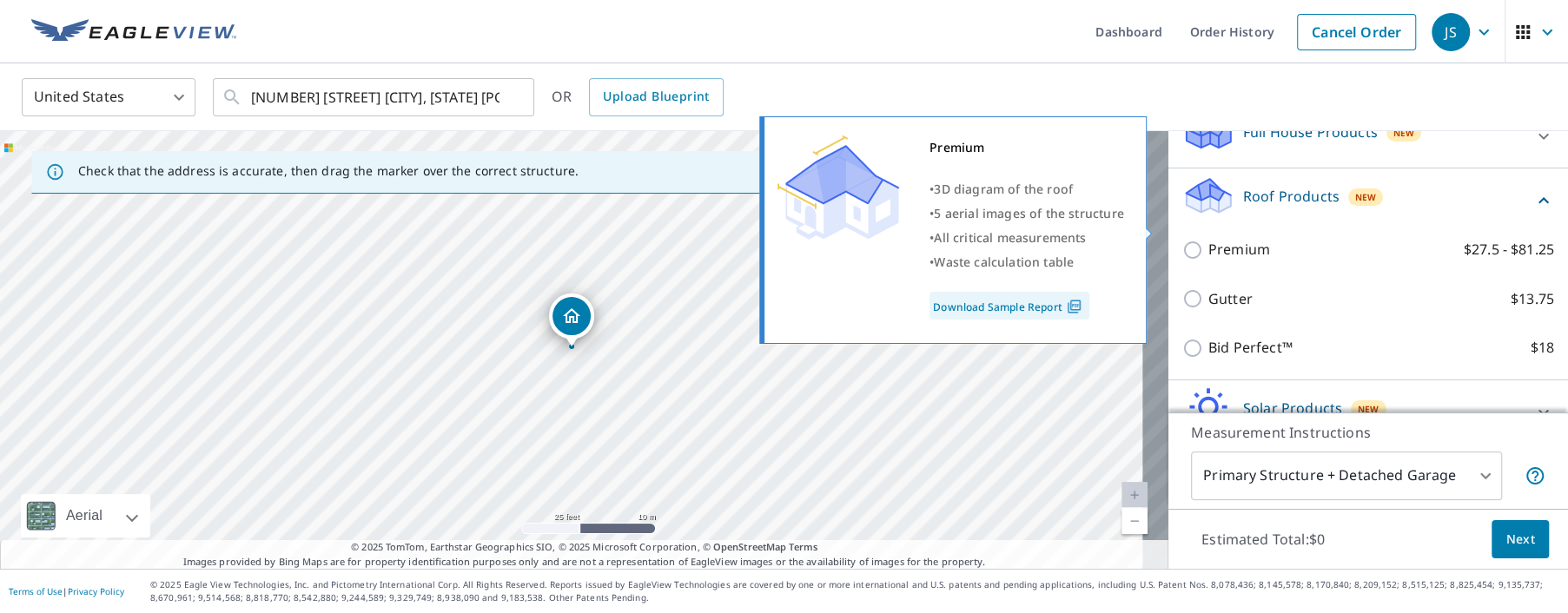 click on "Premium $27.5 - $81.25" at bounding box center (1195, 250) 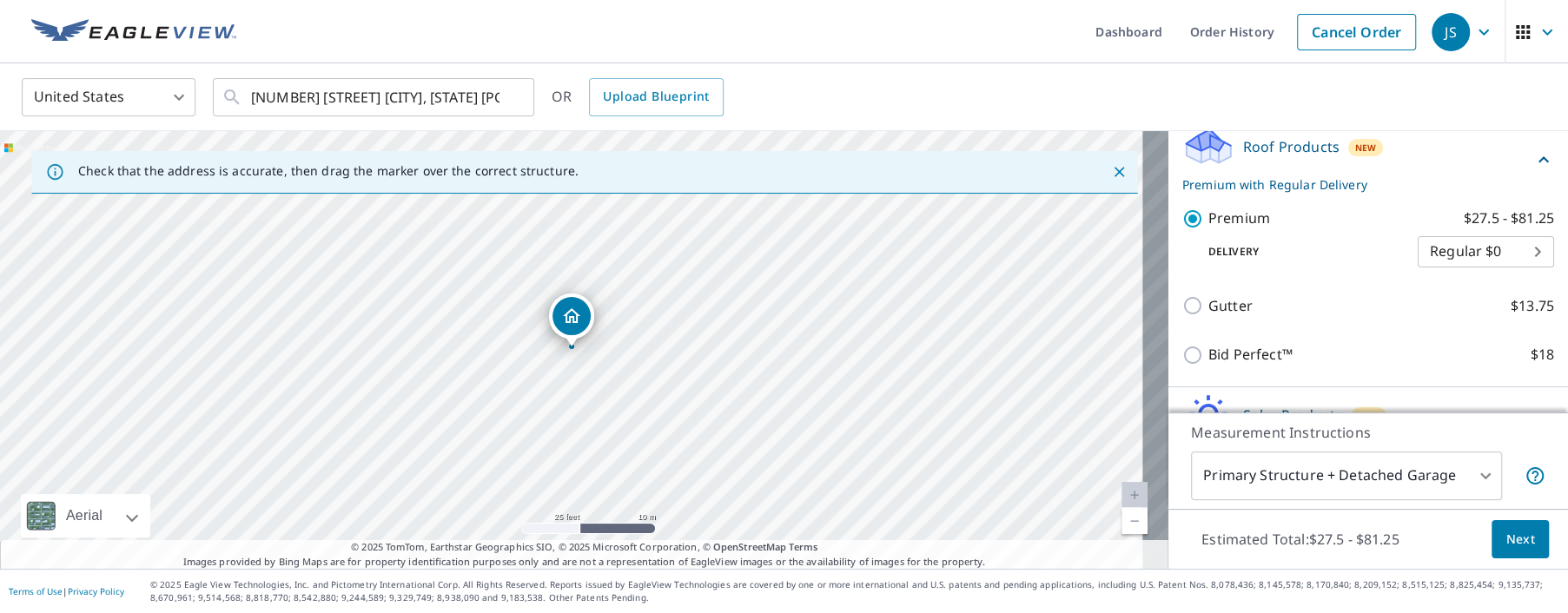 scroll, scrollTop: 284, scrollLeft: 0, axis: vertical 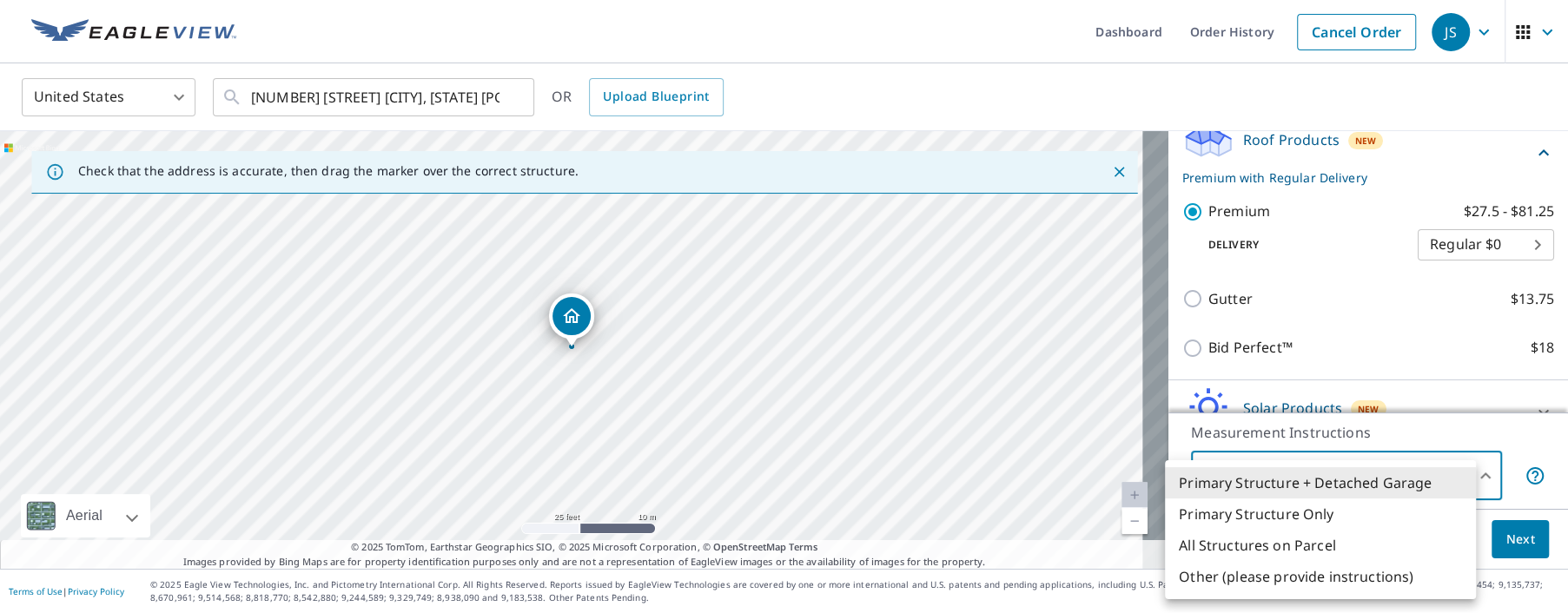 click on "JS JS
Dashboard Order History Cancel Order JS United States US ​ [NUMBER] [STREET] [CITY], [STATE] [POSTAL_CODE] ​ OR Upload Blueprint Check that the address is accurate, then drag the marker over the correct structure. [NUMBER] [STREET] [CITY], [STATE] [POSTAL_CODE] Aerial Road A standard road map Aerial A detailed look from above Labels Labels 25 feet 10 m © 2025 TomTom, © Vexcel Imaging, © 2025 Microsoft Corporation,  © OpenStreetMap Terms © 2025 TomTom, Earthstar Geographics SIO, © 2025 Microsoft Corporation, ©   OpenStreetMap   Terms Images provided by Bing Maps are for property identification purposes only and are not a representation of EagleView images or the availability of images for the property. PROPERTY TYPE Residential Commercial Multi-Family This is a complex BUILDING ID [NUMBER] [STREET], [CITY], [STATE], [POSTAL_CODE] Full House Products New Full House™ $98 Roof Products New Premium with Regular Delivery Premium $27.5 - $81.25 Delivery Regular $0 8 ​ Gutter $13.75 Bid Perfect™ $18 Solar Products New 1" at bounding box center (784, 306) 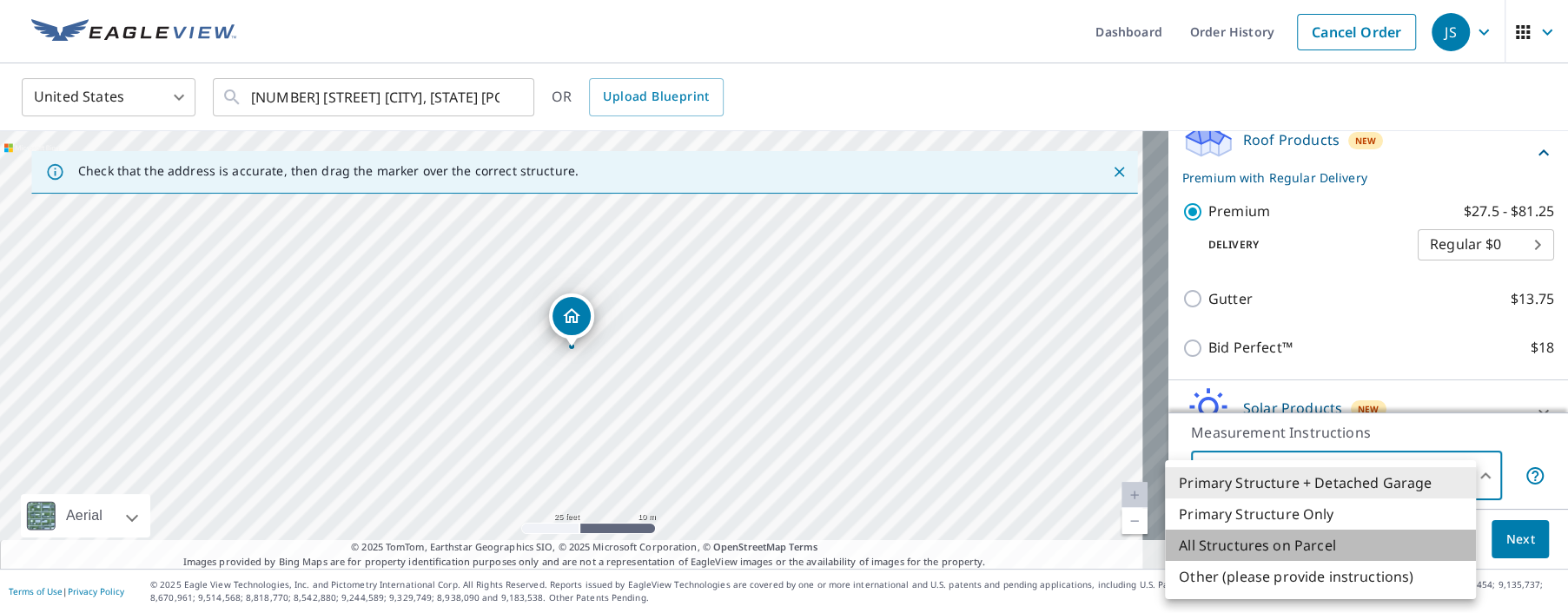 click on "All Structures on Parcel" at bounding box center (1320, 545) 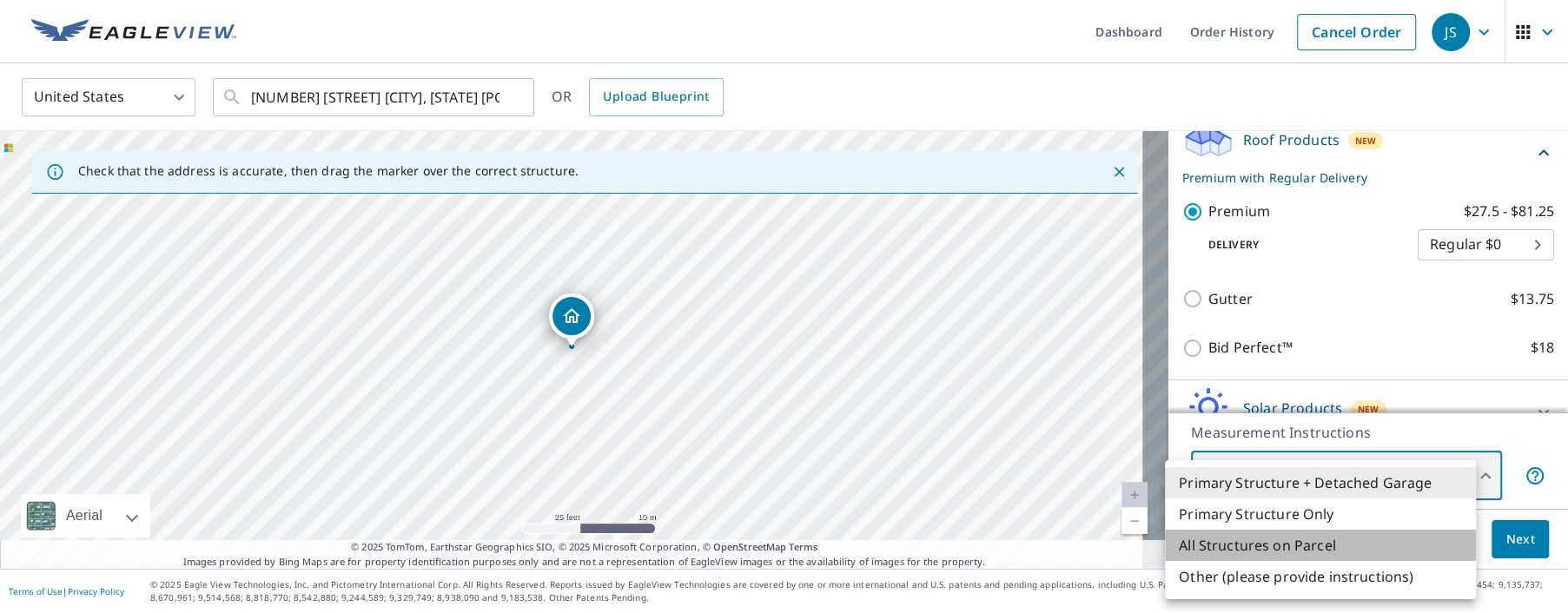 type on "3" 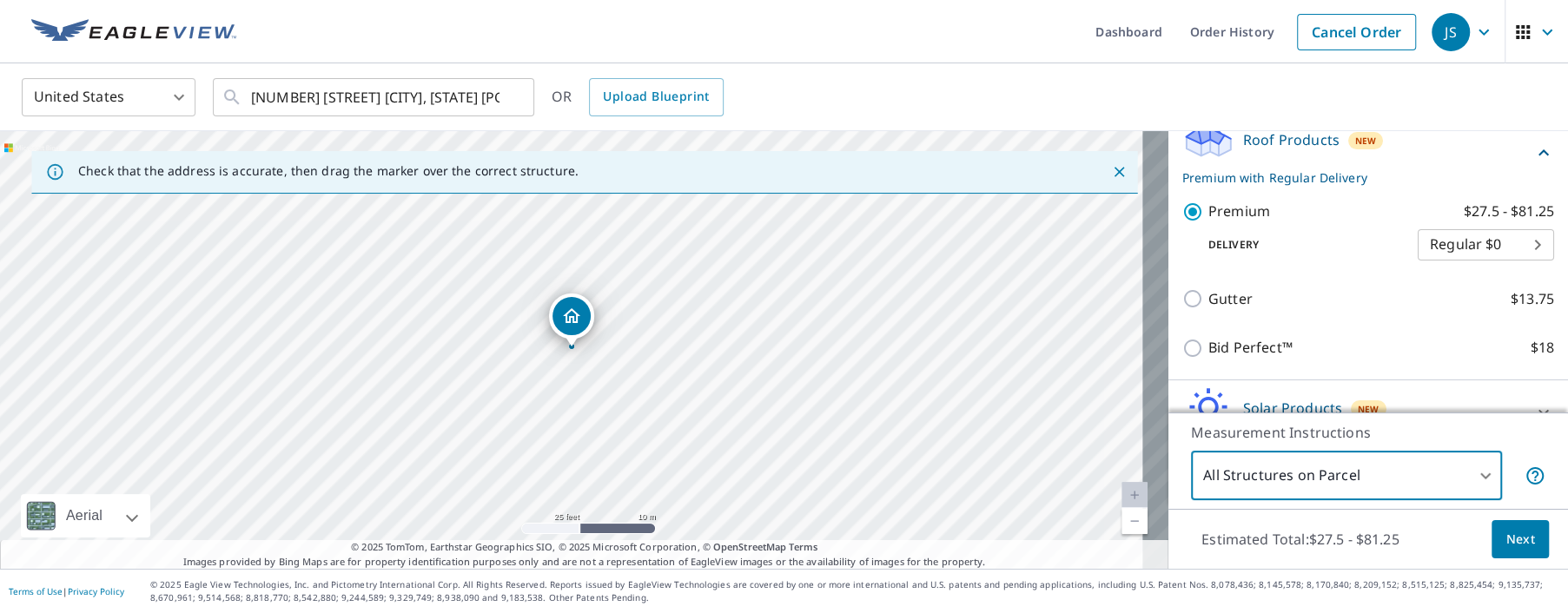 click on "Next" at bounding box center [1520, 539] 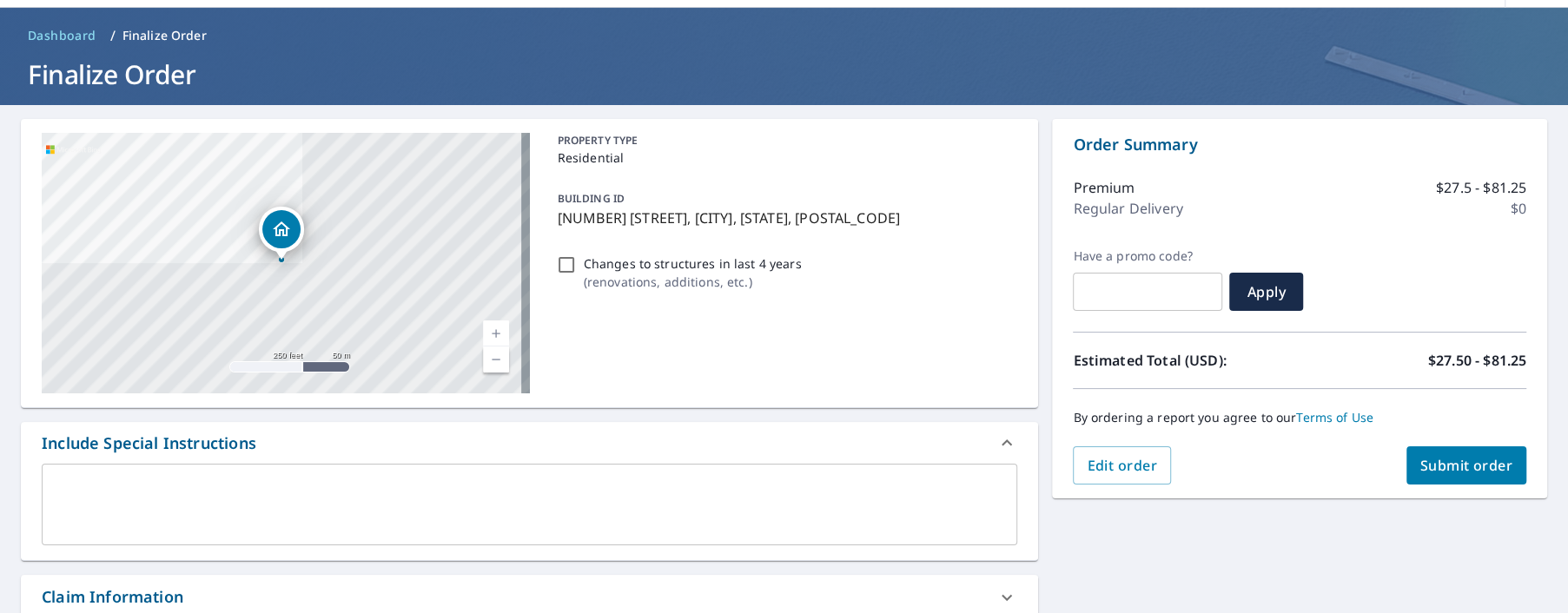 scroll, scrollTop: 61, scrollLeft: 0, axis: vertical 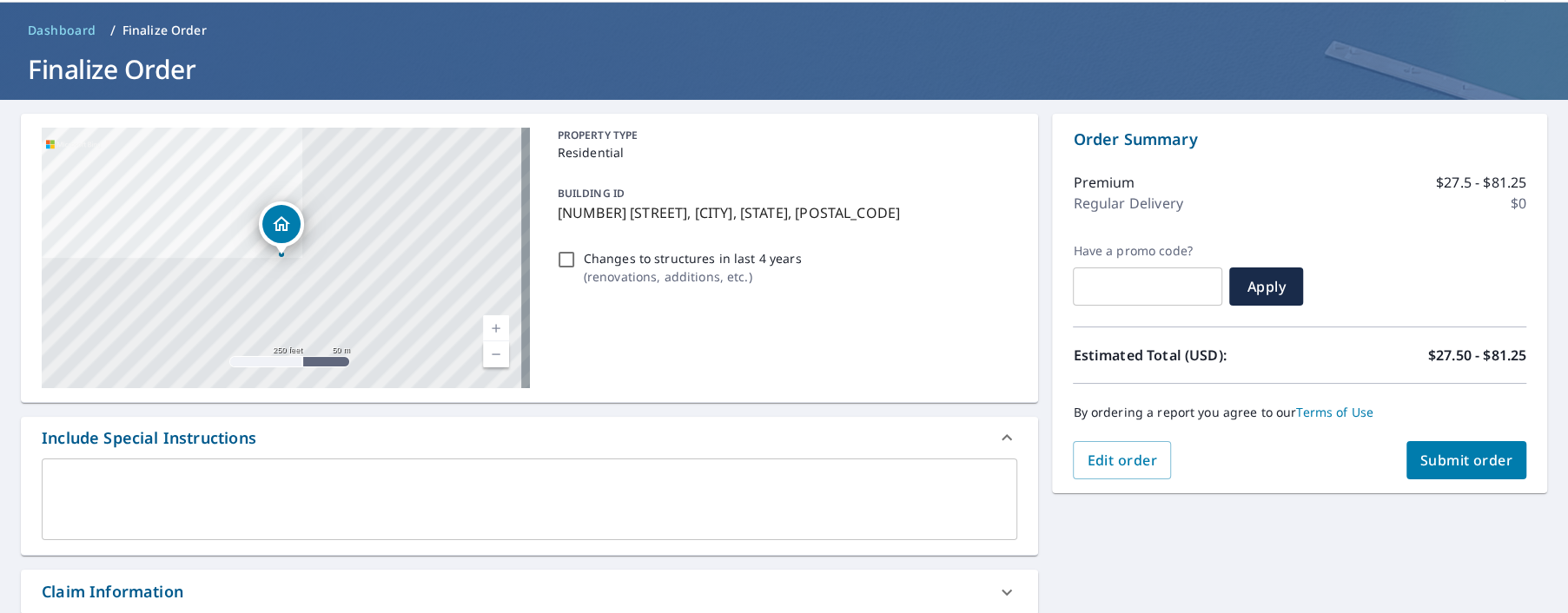 click on "Submit order" at bounding box center (1466, 460) 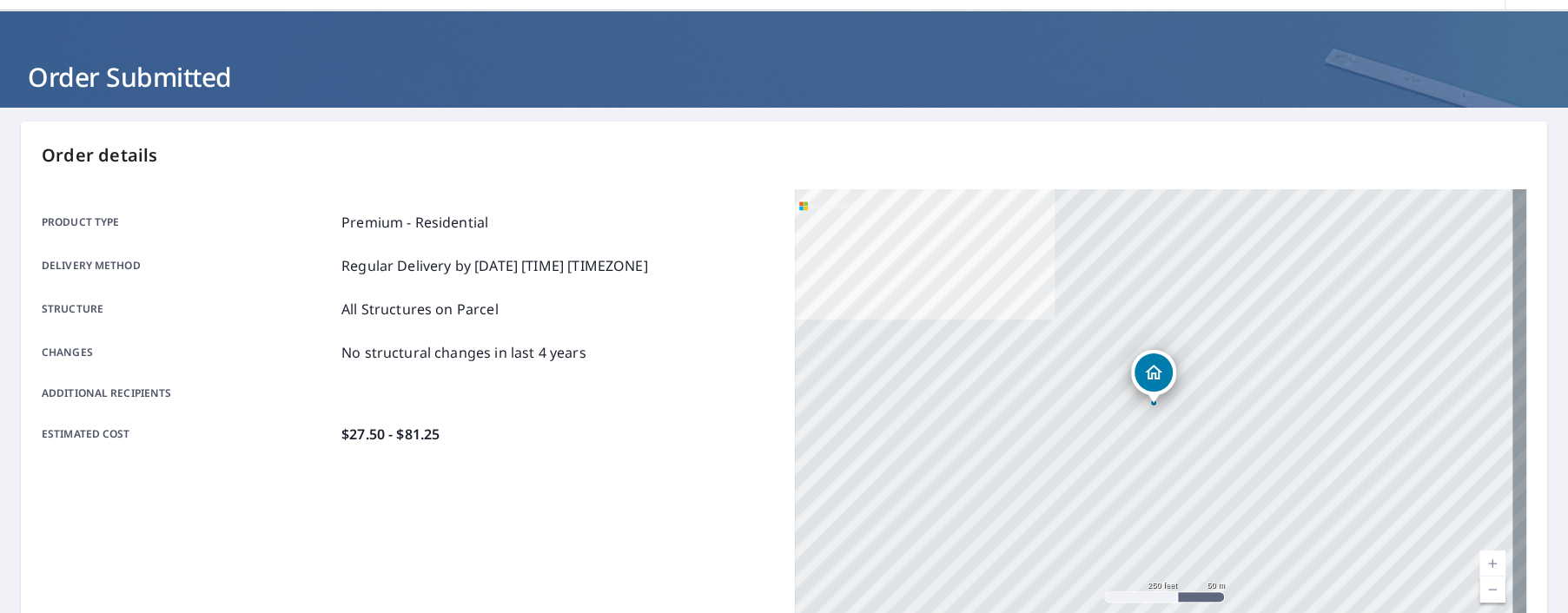 scroll, scrollTop: 0, scrollLeft: 0, axis: both 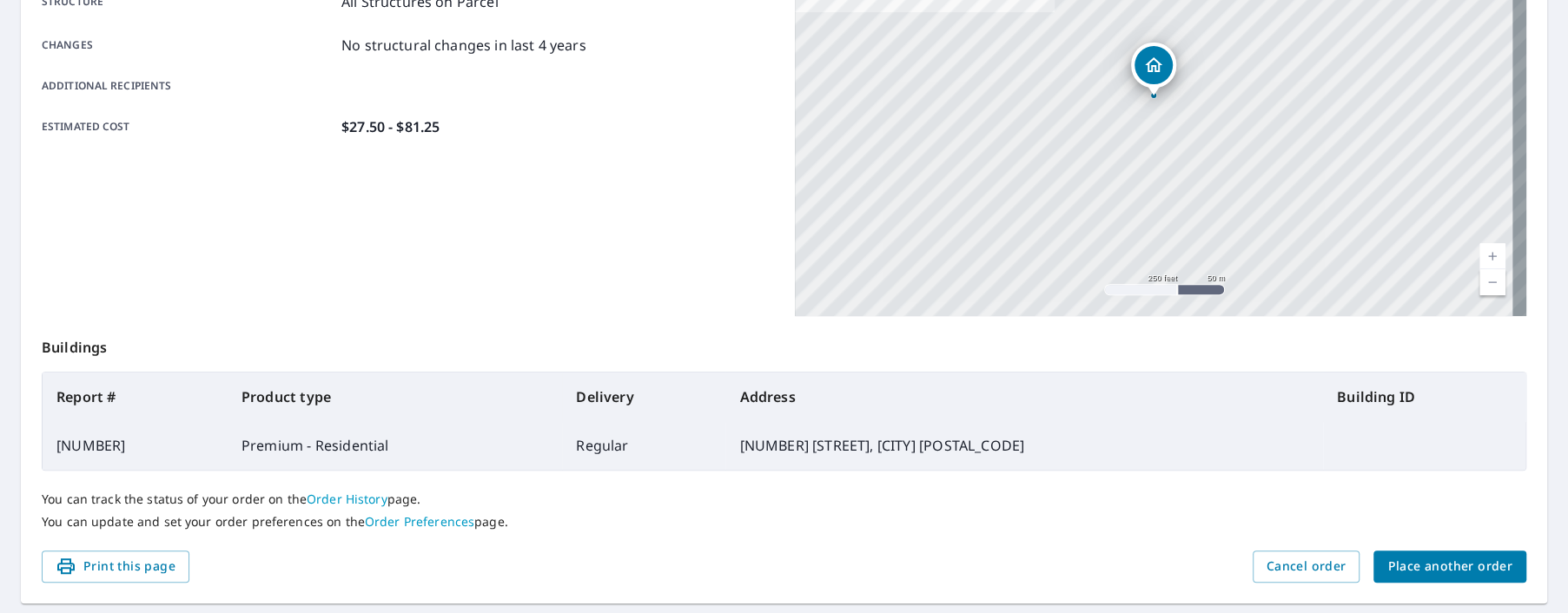 click on "Place another order" at bounding box center [1450, 566] 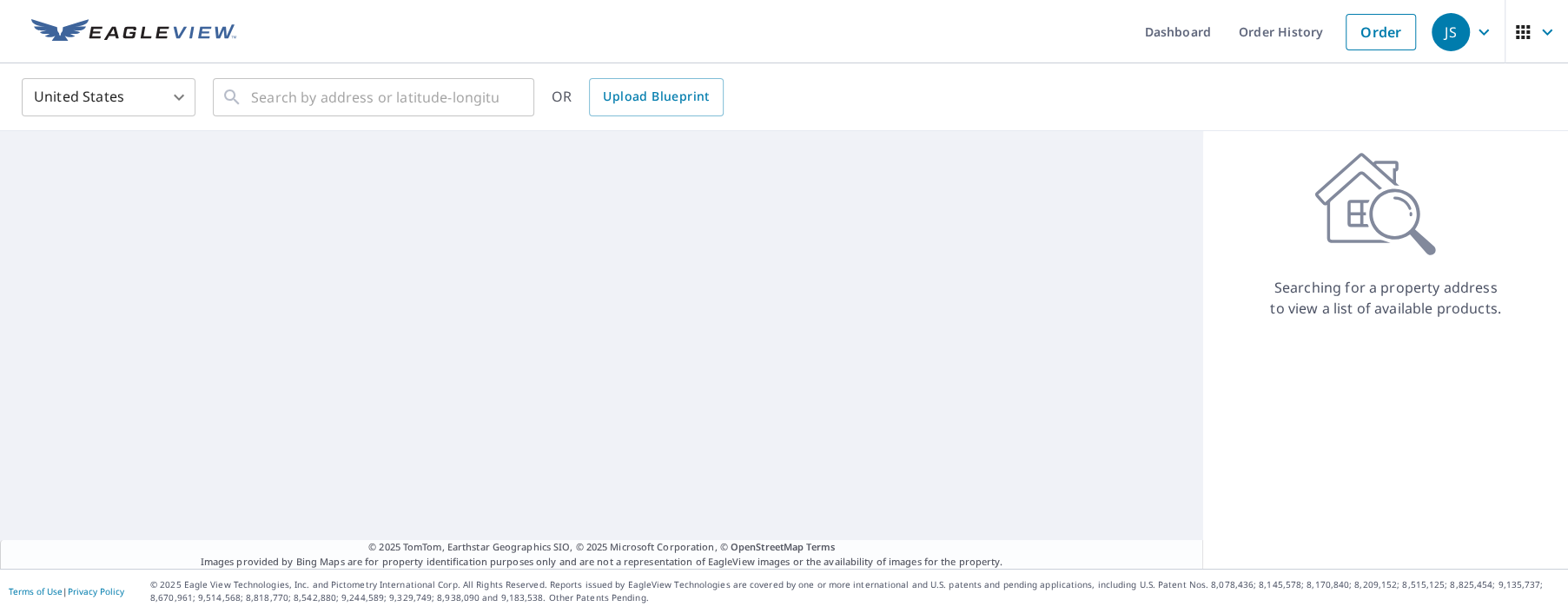 scroll, scrollTop: 0, scrollLeft: 0, axis: both 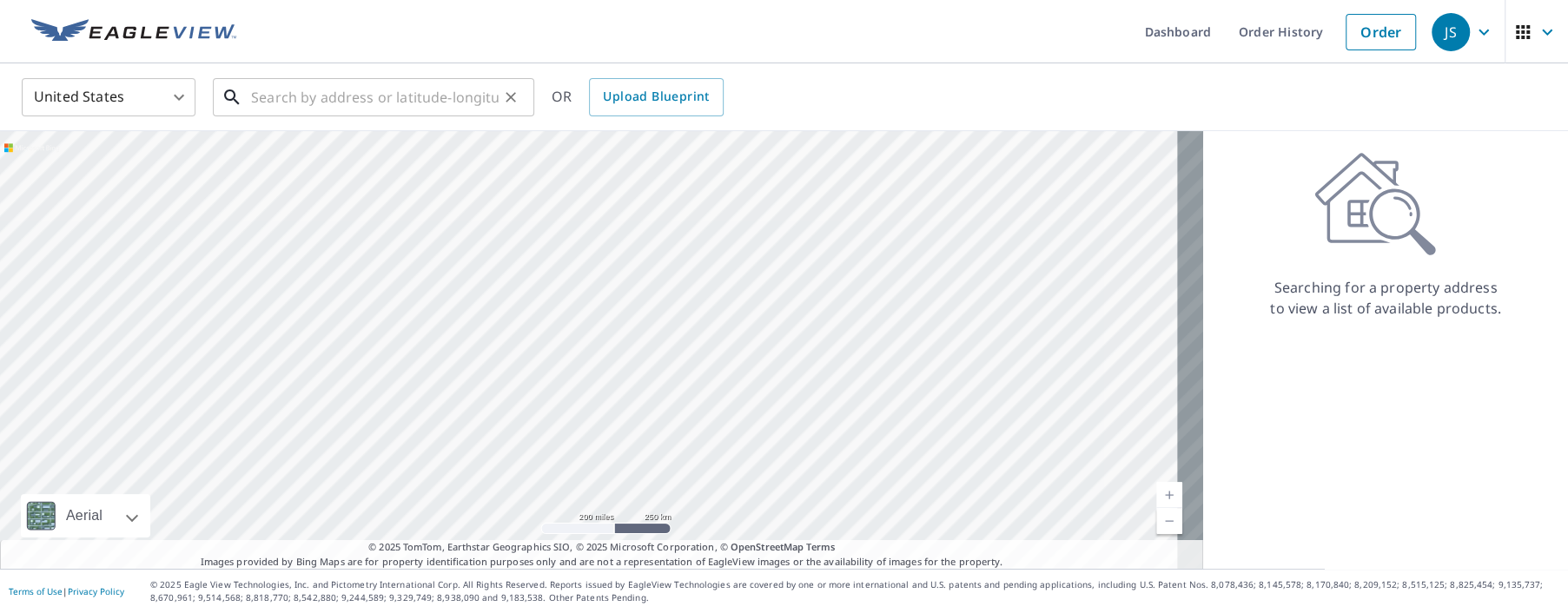 click at bounding box center [374, 97] 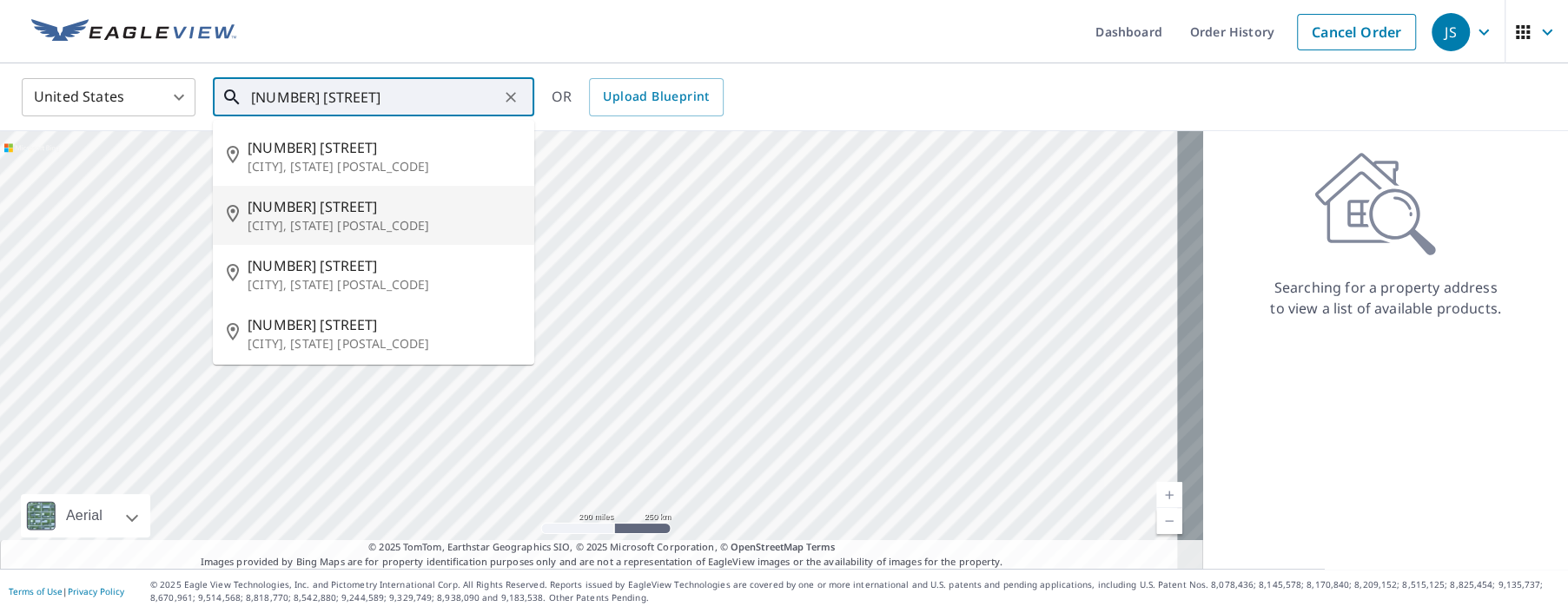 click on "[NUMBER] [STREET]" at bounding box center [384, 207] 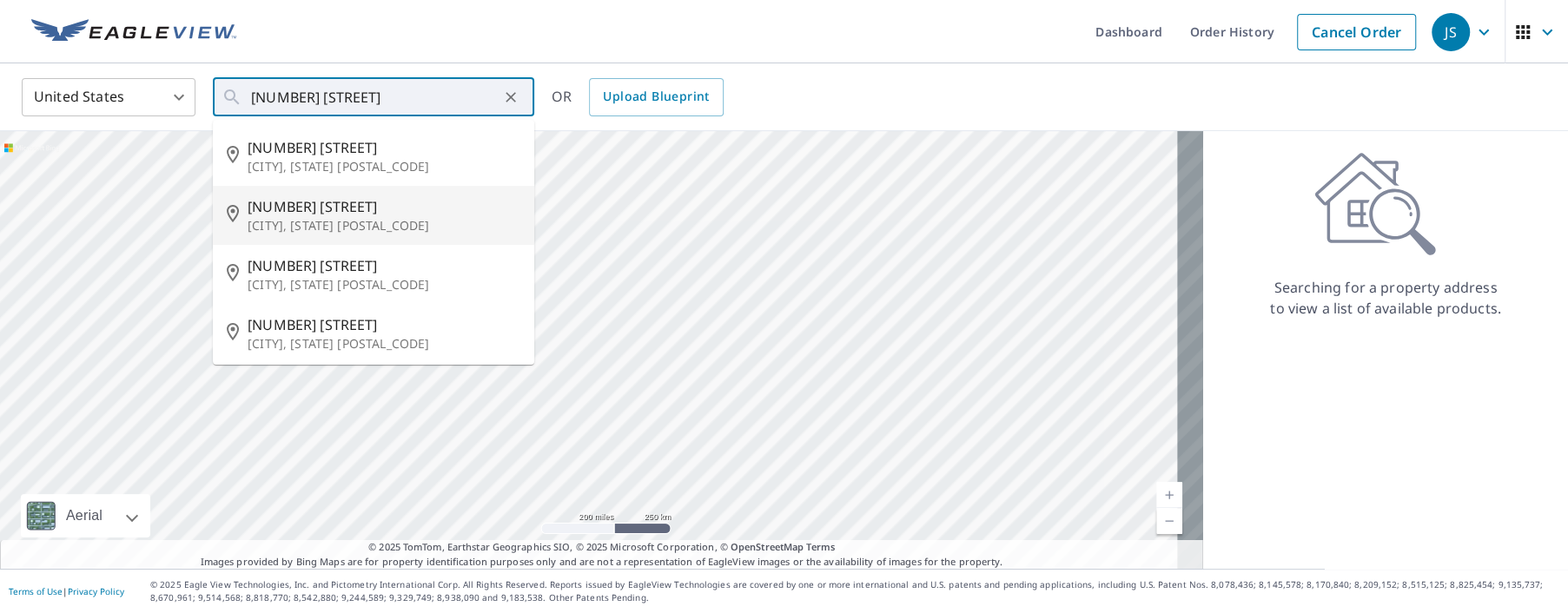 type on "[NUMBER] [STREET] [CITY], [STATE] [POSTAL_CODE]" 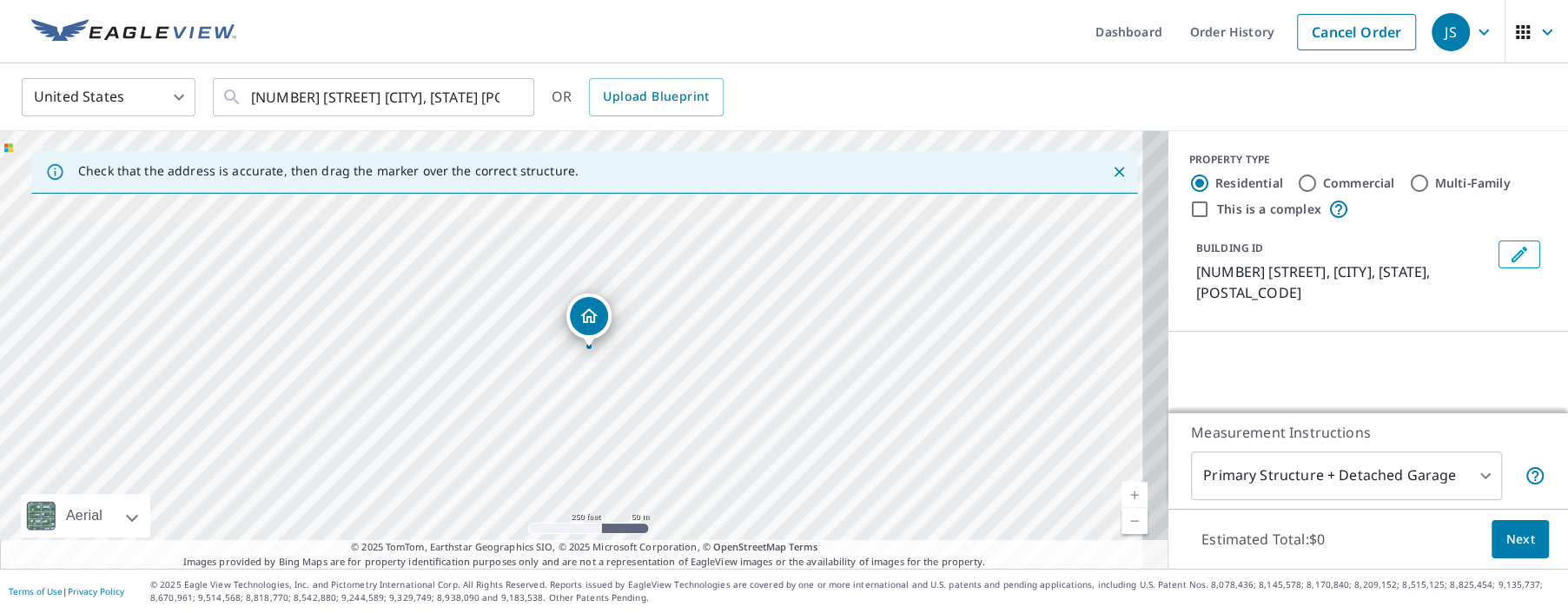 click at bounding box center [1135, 495] 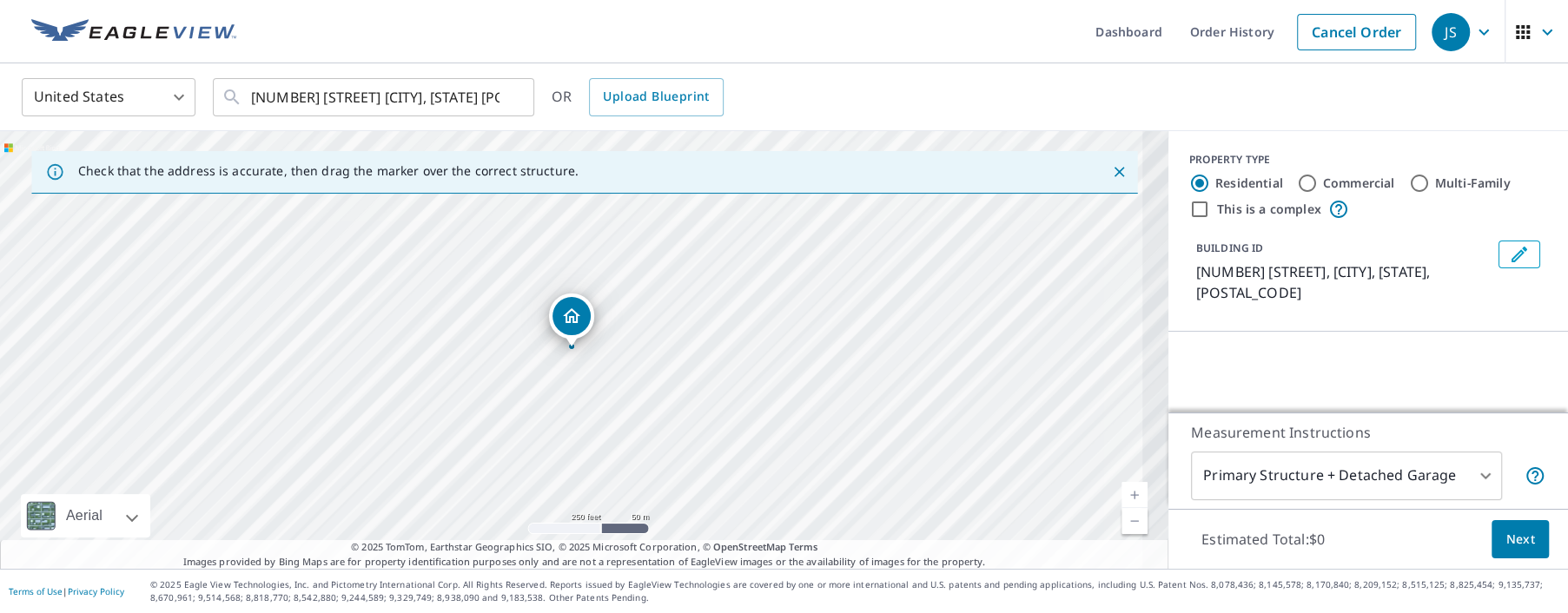 click at bounding box center (1135, 495) 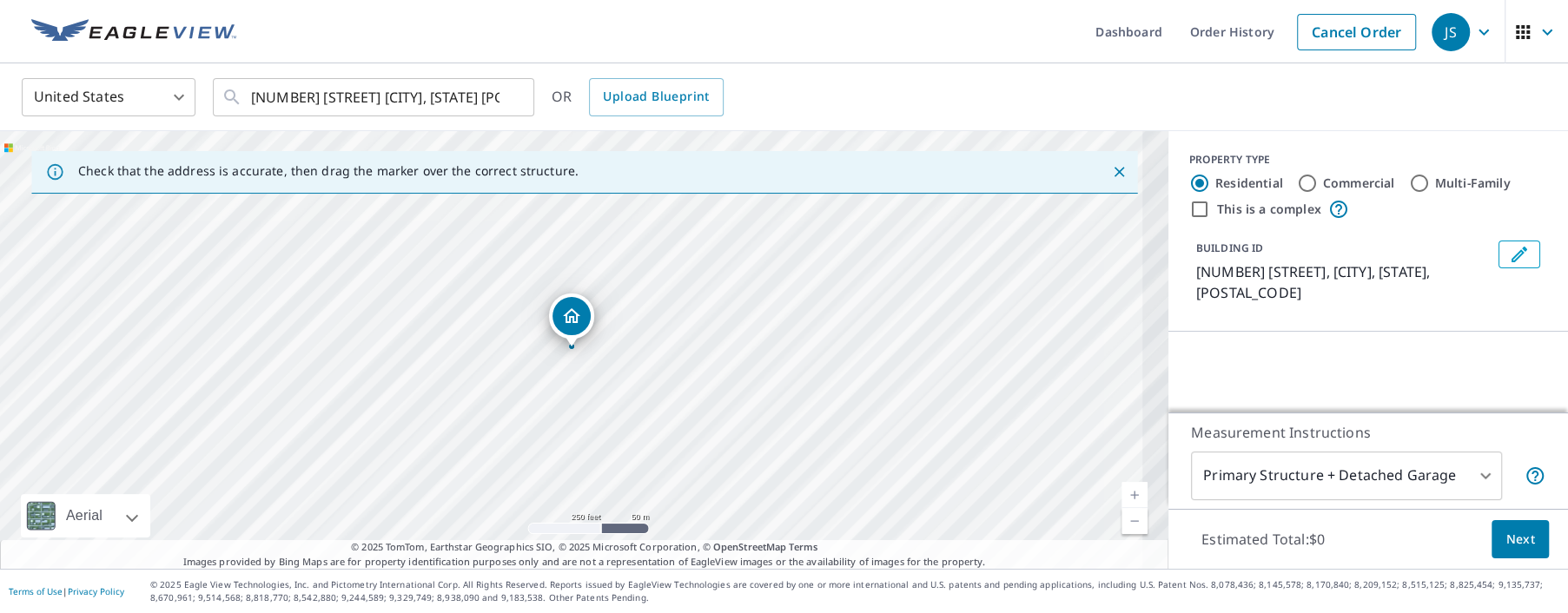 click at bounding box center (1135, 495) 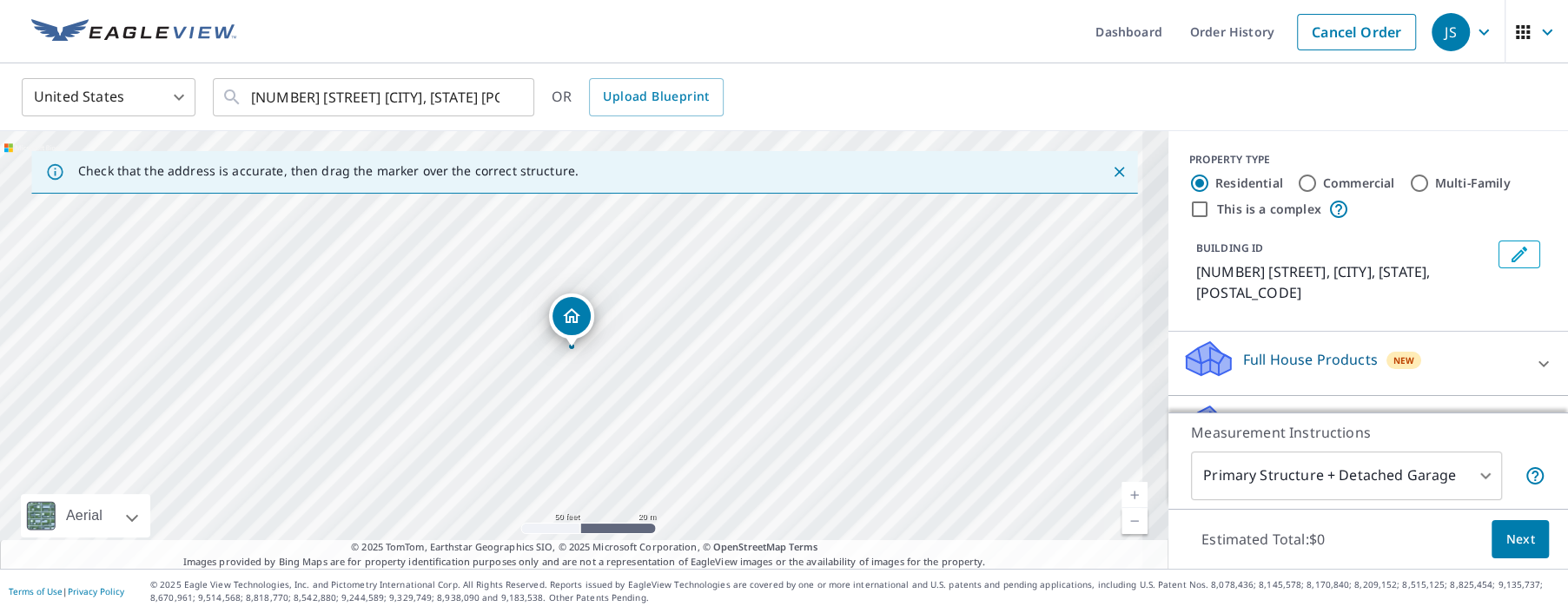 click at bounding box center (1135, 495) 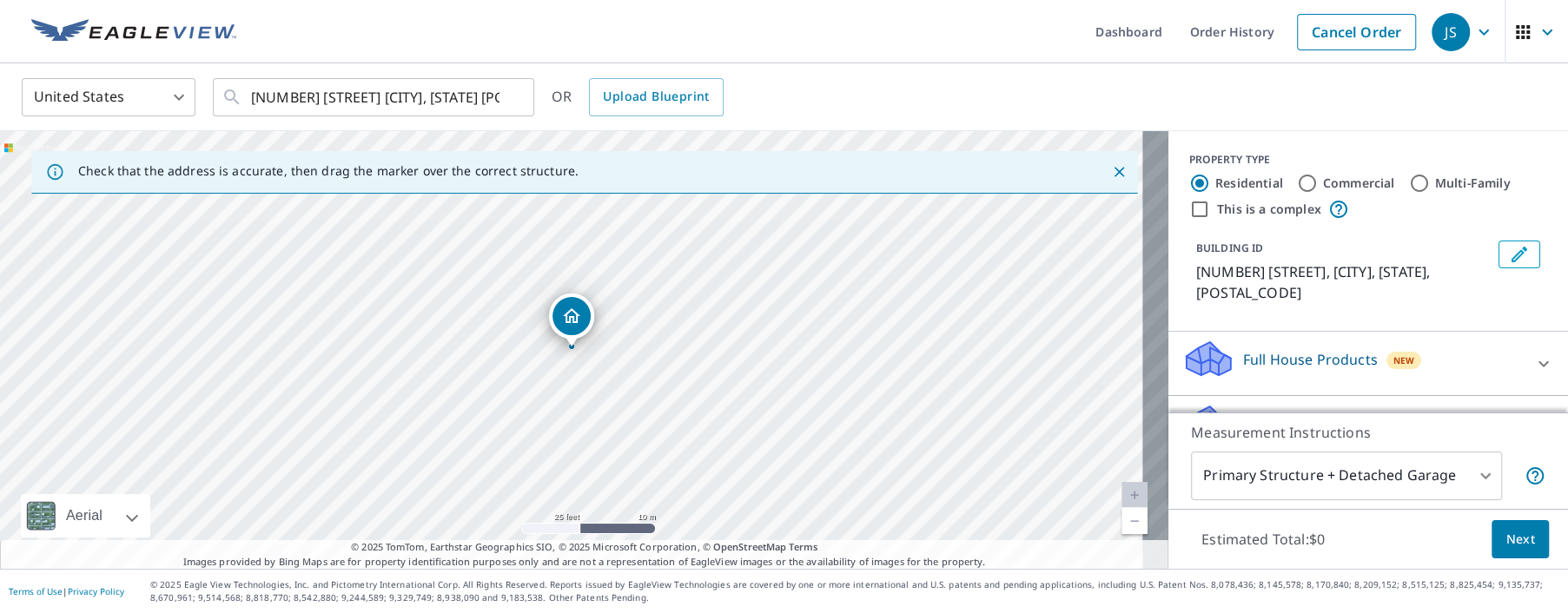 click at bounding box center [1135, 495] 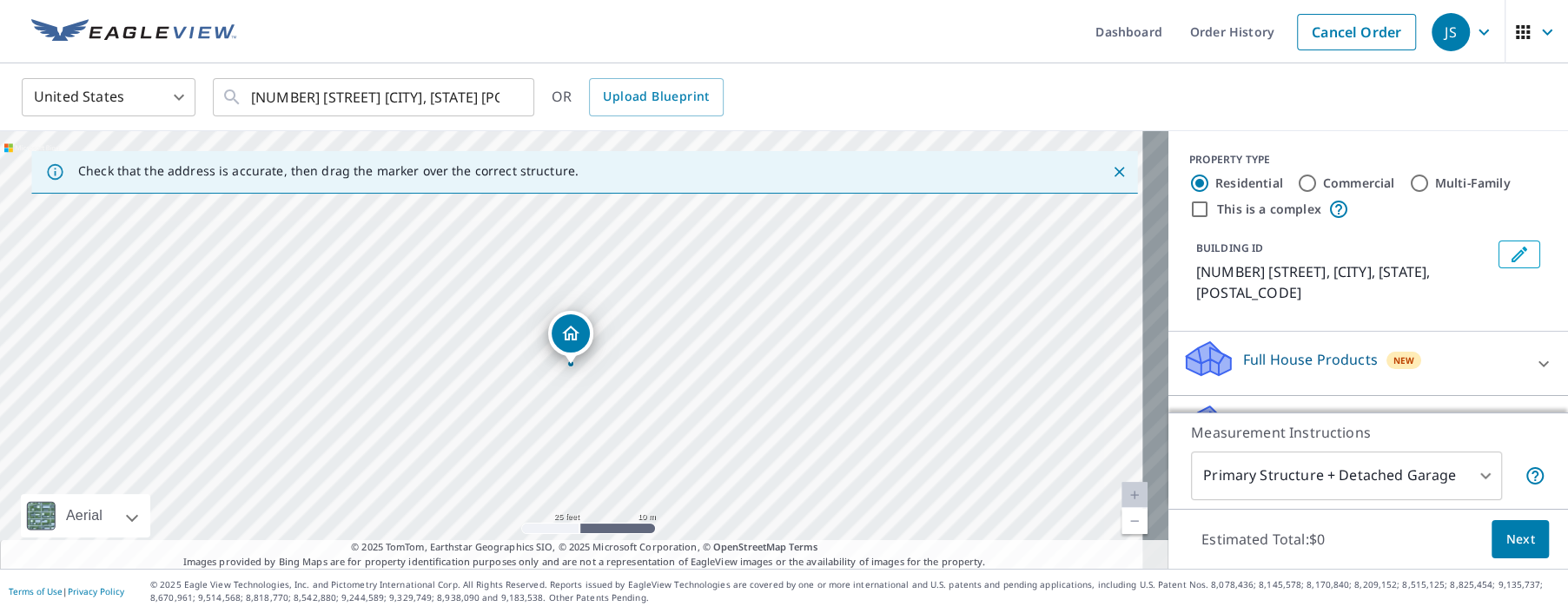 drag, startPoint x: 572, startPoint y: 316, endPoint x: 572, endPoint y: 333, distance: 17 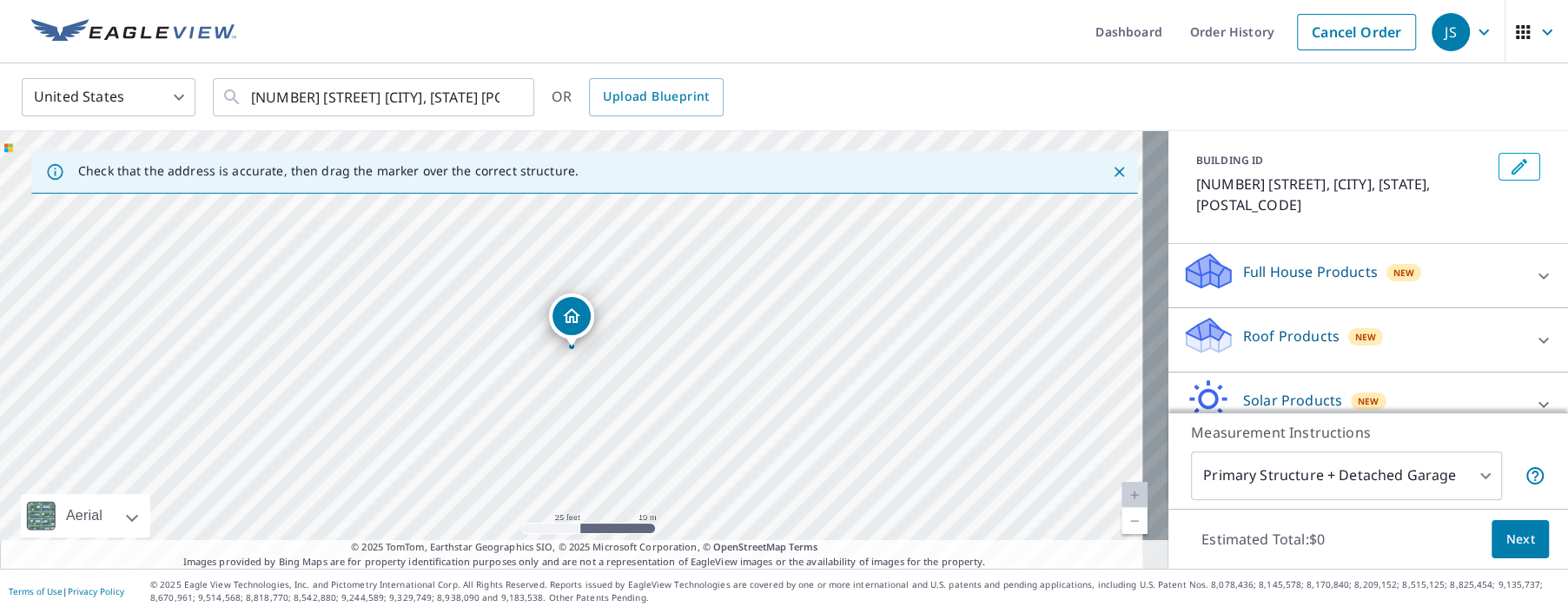 scroll, scrollTop: 91, scrollLeft: 0, axis: vertical 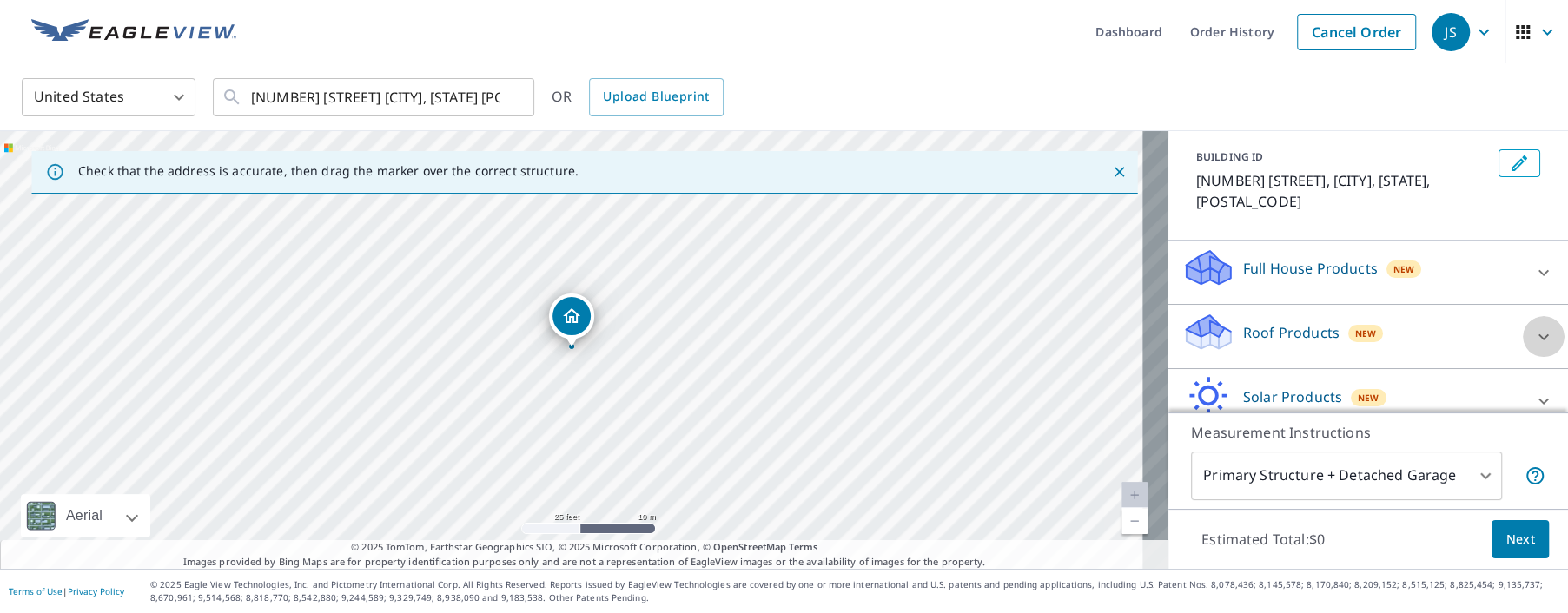 click at bounding box center (1544, 337) 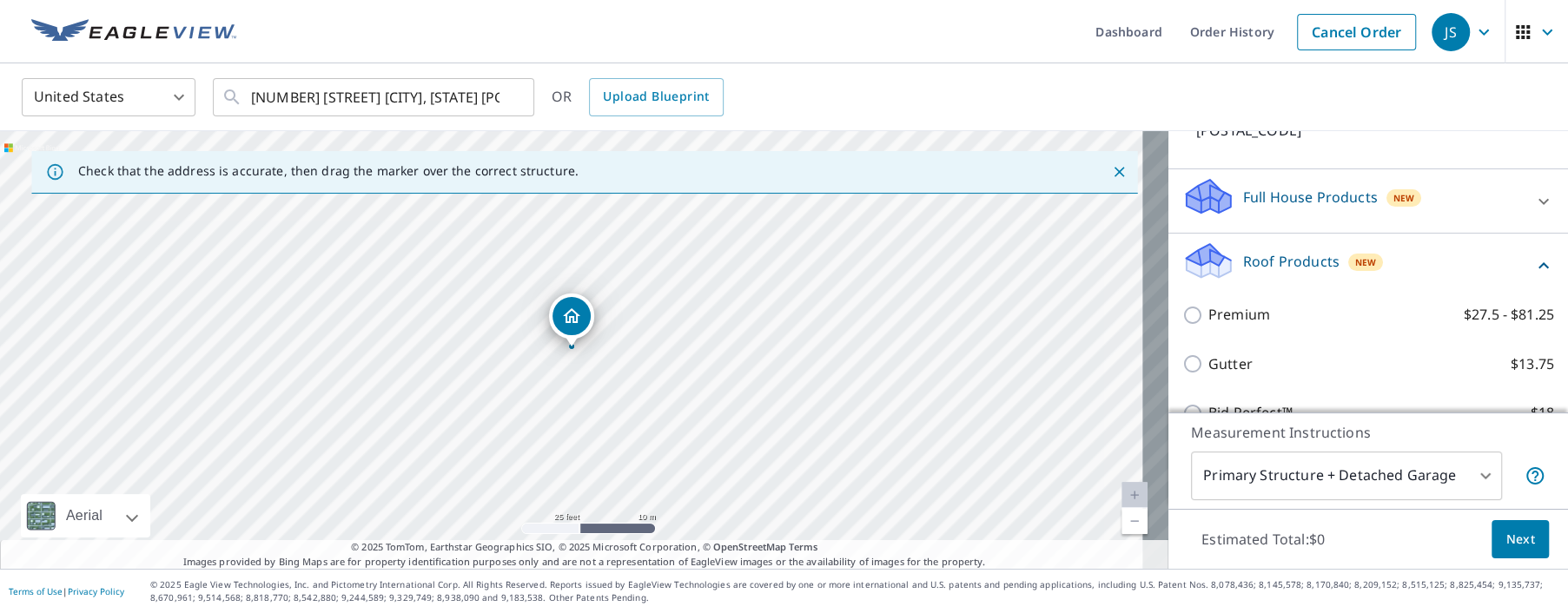 scroll, scrollTop: 167, scrollLeft: 0, axis: vertical 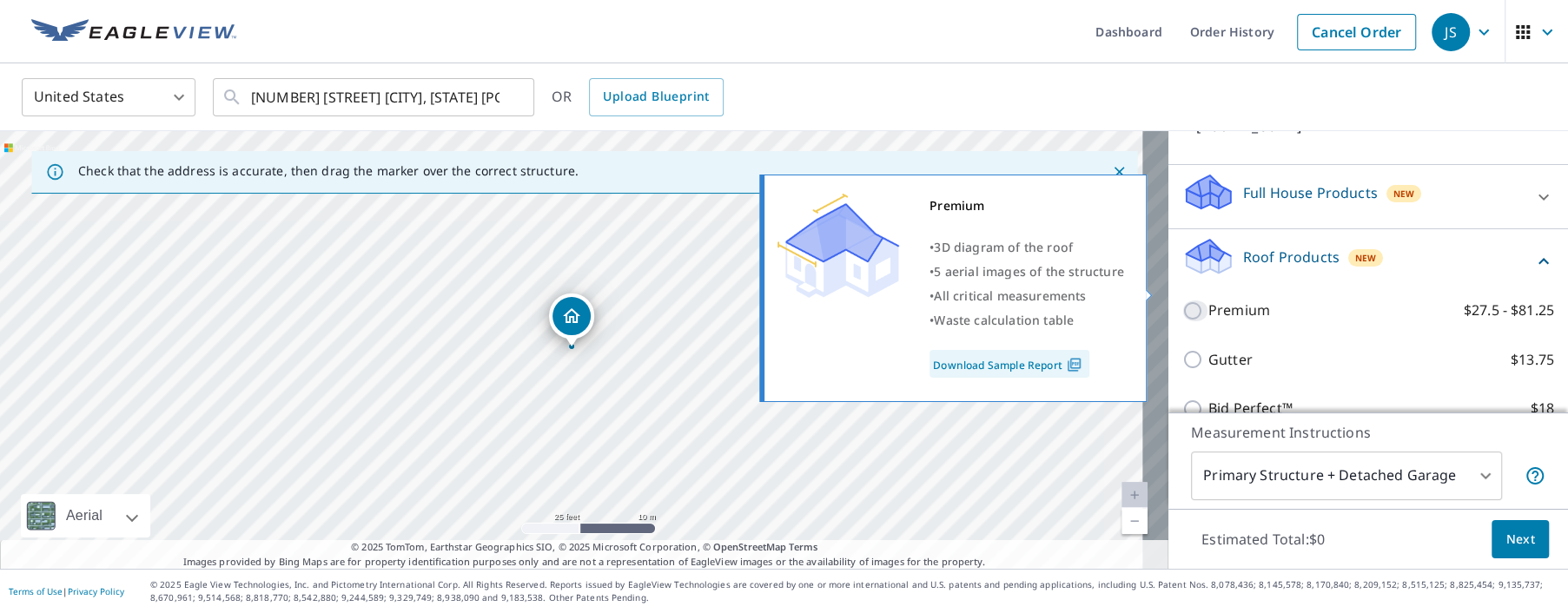 click on "Premium $27.5 - $81.25" at bounding box center [1195, 311] 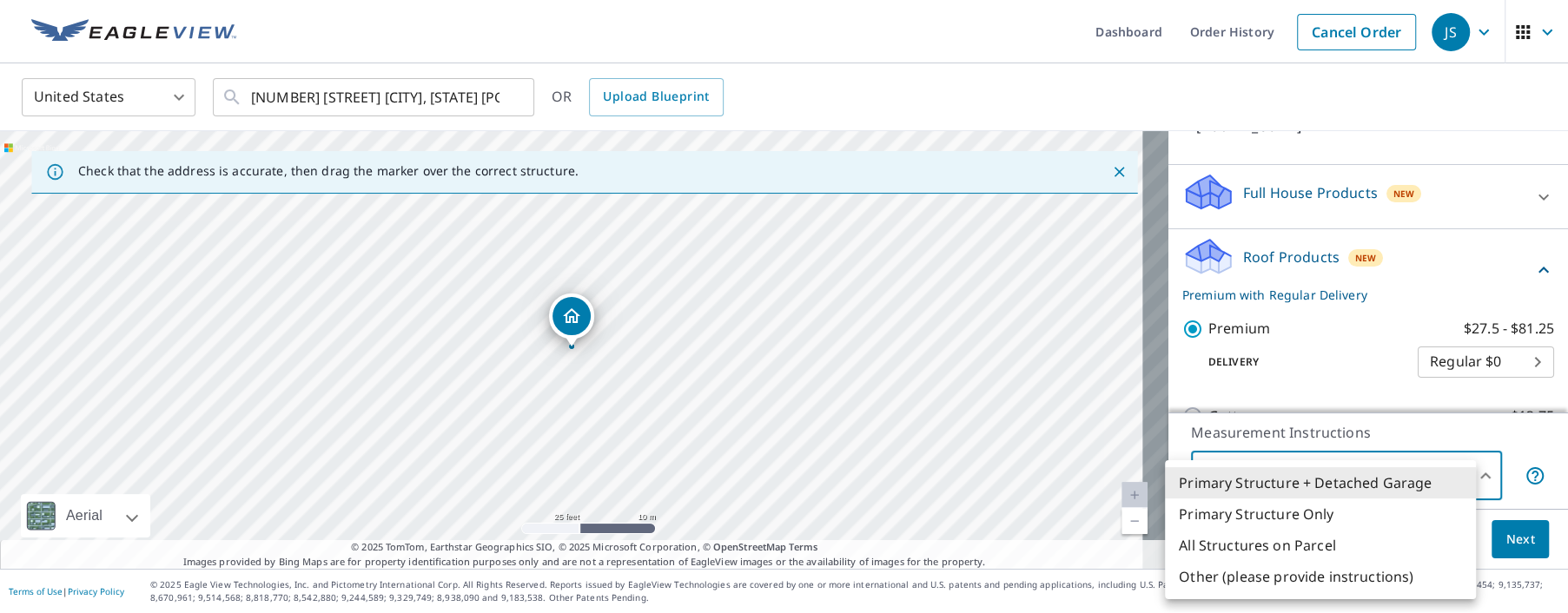 click on "JS JS
Dashboard Order History Cancel Order JS United States US ​ [NUMBER] [STREET] [CITY], [STATE] [POSTAL_CODE] ​ OR Upload Blueprint Check that the address is accurate, then drag the marker over the correct structure. [NUMBER] [STREET] [CITY], [STATE] [POSTAL_CODE] Aerial Road A standard road map Aerial A detailed look from above Labels Labels 25 feet 10 m © 2025 TomTom, © Vexcel Imaging, © 2025 Microsoft Corporation,  © OpenStreetMap Terms © 2025 TomTom, Earthstar Geographics SIO, © 2025 Microsoft Corporation, ©   OpenStreetMap   Terms Images provided by Bing Maps are for property identification purposes only and are not a representation of EagleView images or the availability of images for the property. PROPERTY TYPE Residential Commercial Multi-Family This is a complex BUILDING ID [NUMBER] [STREET], [CITY], [STATE], [POSTAL_CODE] Full House Products New Full House™ $98 Roof Products New Premium with Regular Delivery Premium $27.5 - $81.25 Delivery Regular $0 8 ​ Gutter $13.75 Bid Perfect™ $18 Solar Products New $79 1" at bounding box center (784, 306) 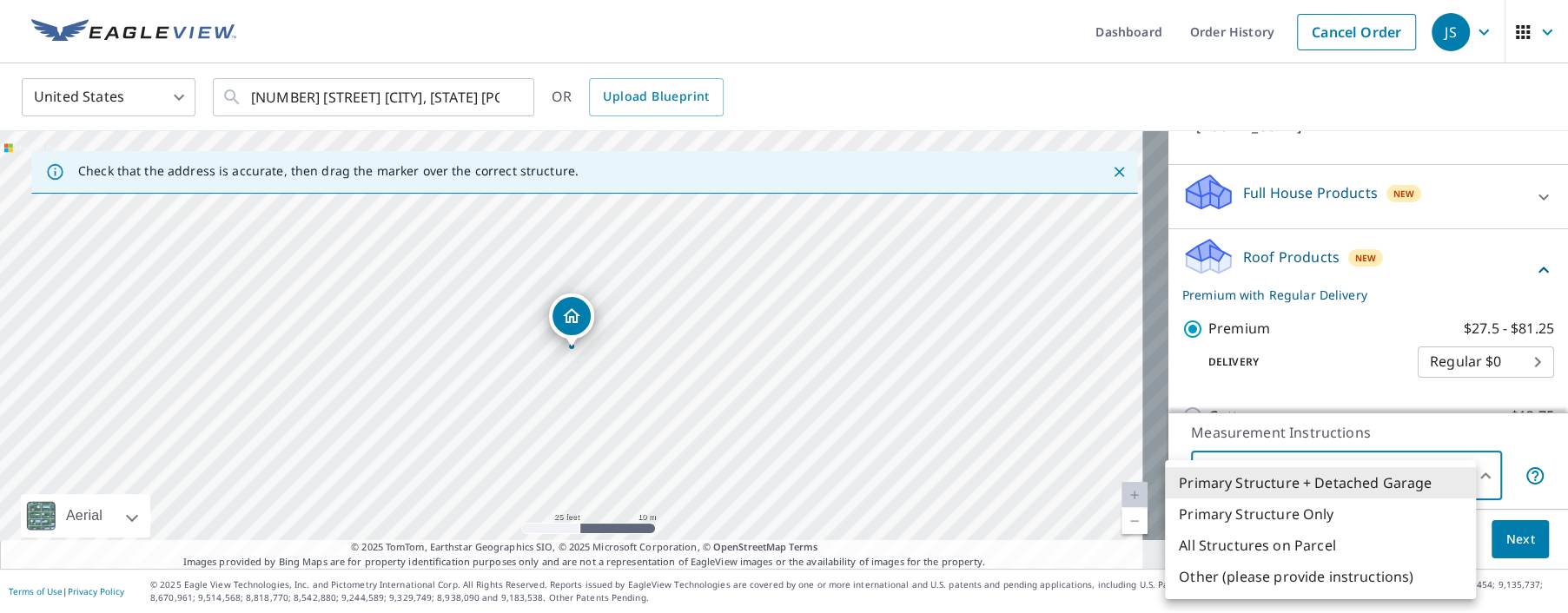 click on "Primary Structure Only" at bounding box center (1320, 514) 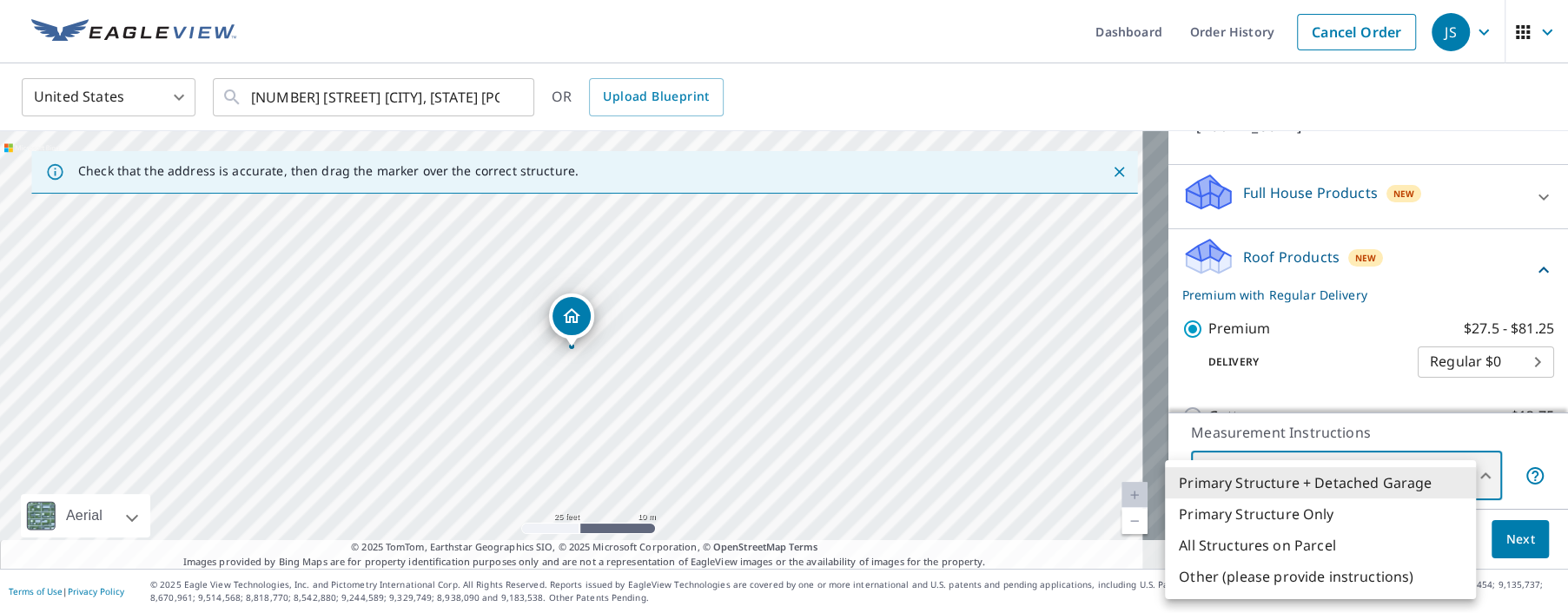 type on "2" 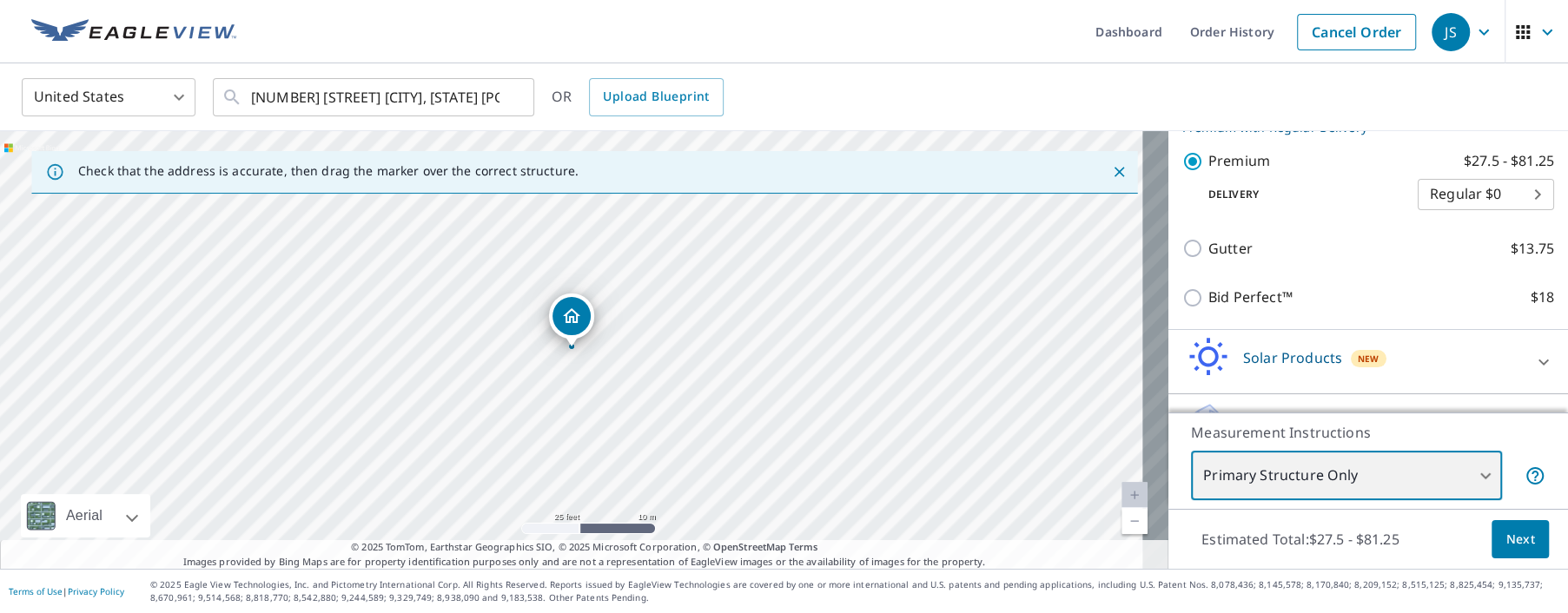 scroll, scrollTop: 330, scrollLeft: 0, axis: vertical 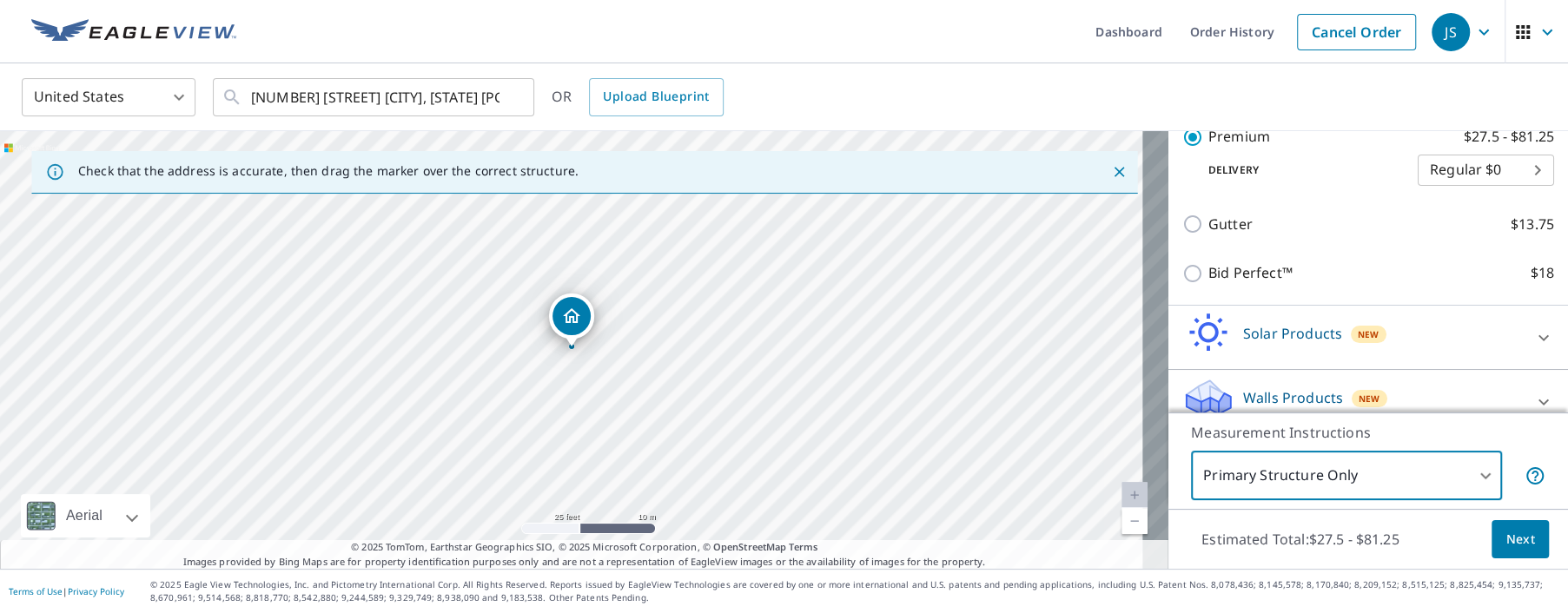 click on "Next" at bounding box center (1520, 539) 